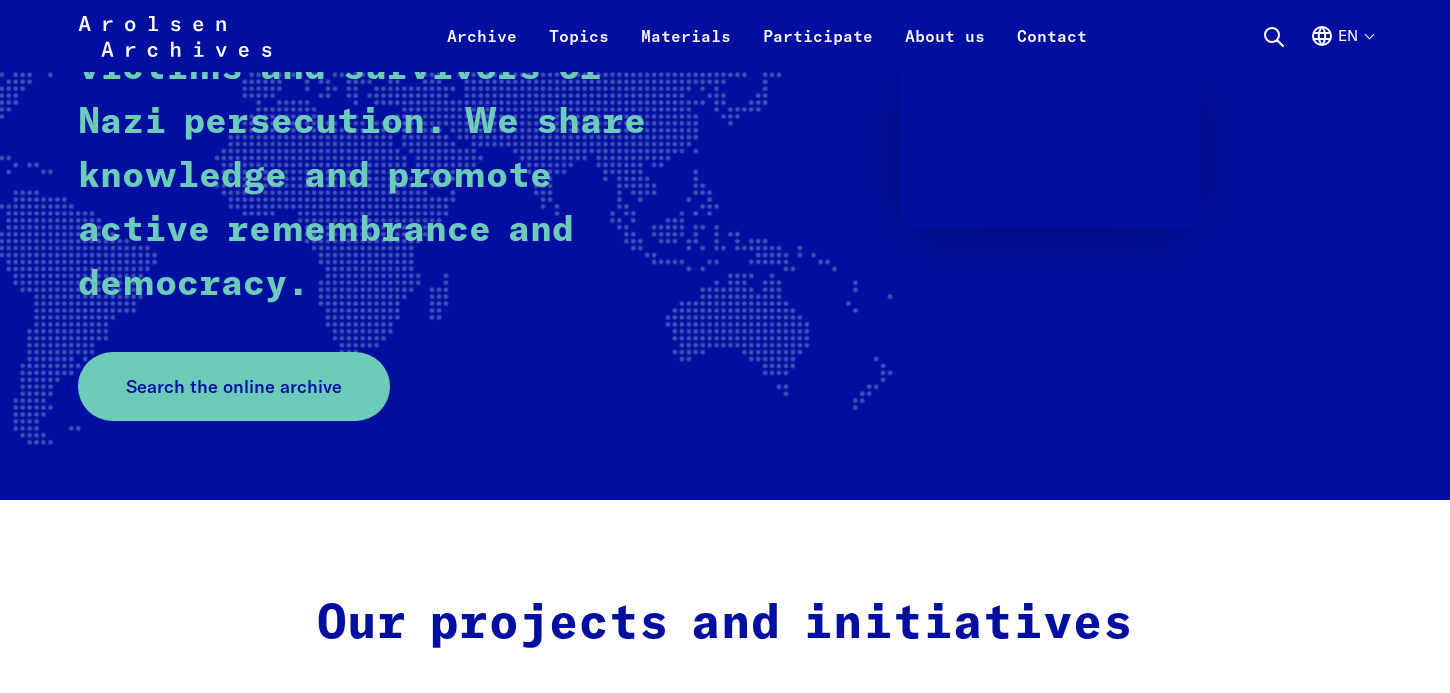 scroll, scrollTop: 235, scrollLeft: 0, axis: vertical 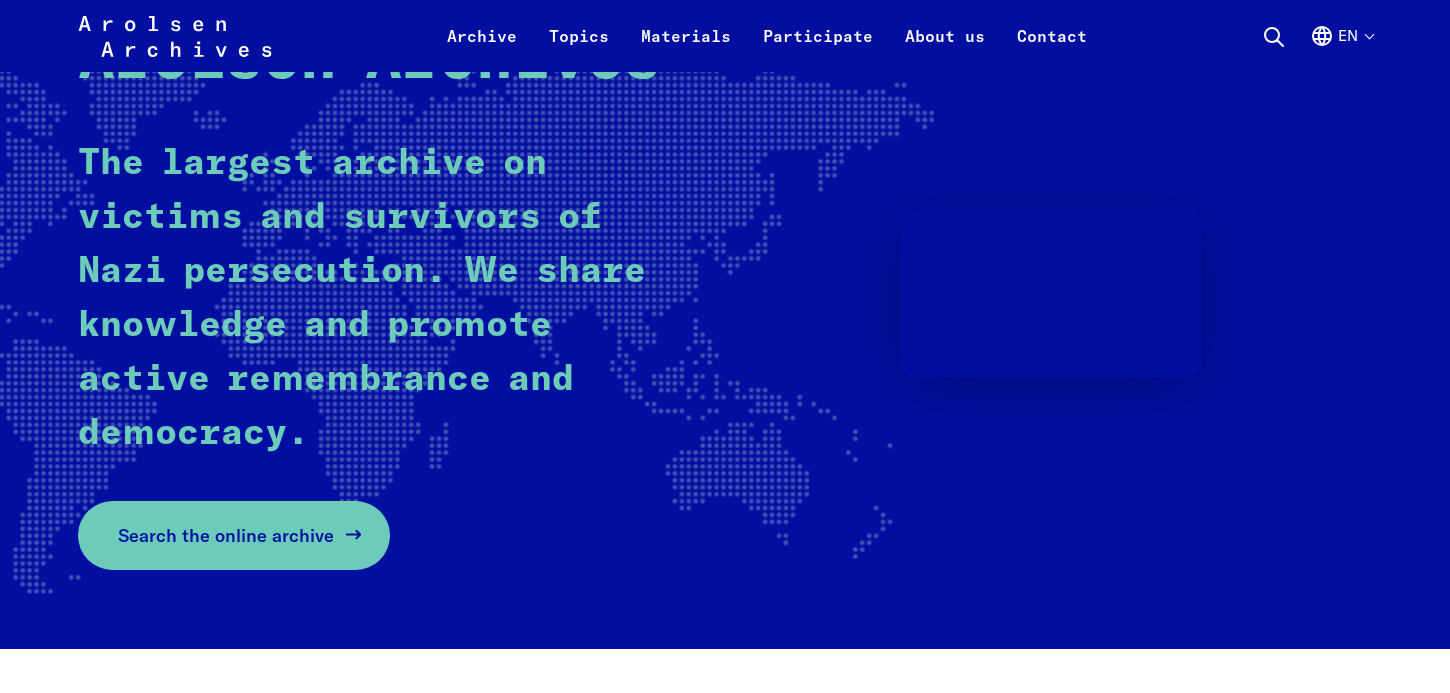 click on "Search the online archive" at bounding box center [226, 535] 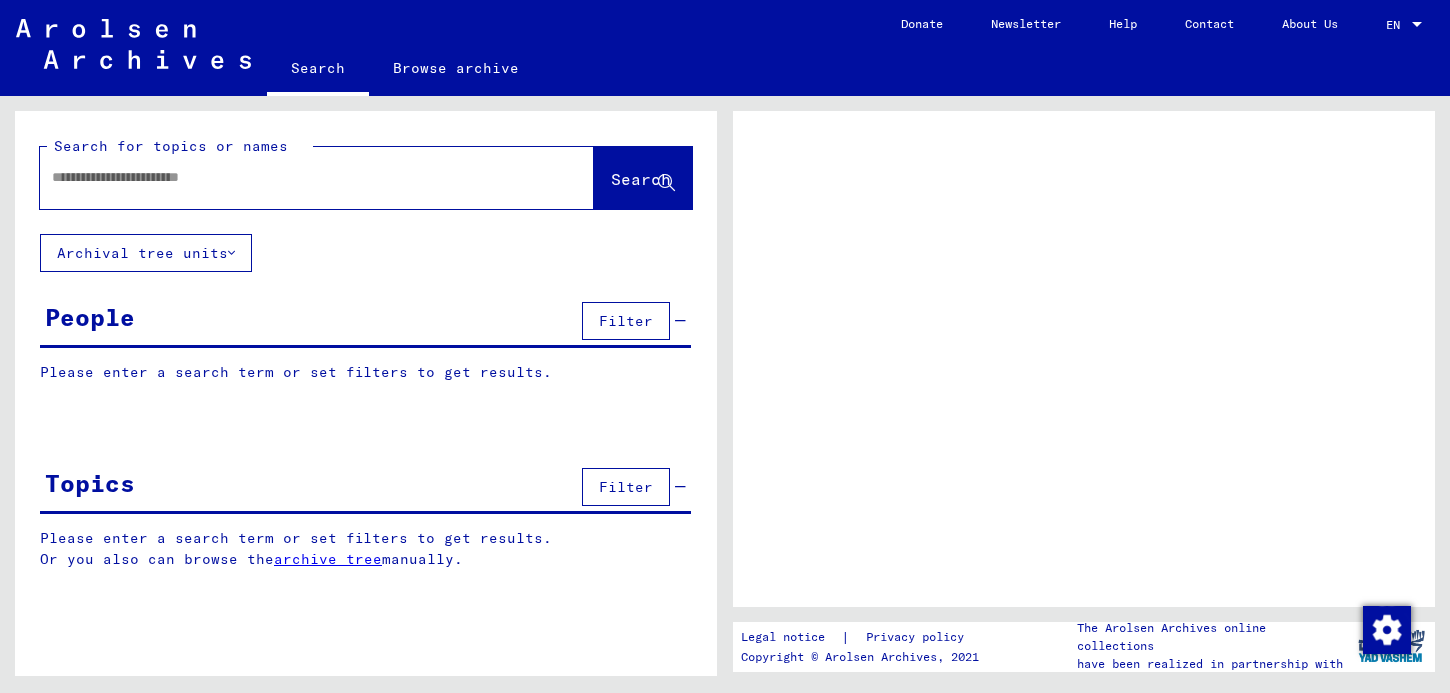 scroll, scrollTop: 0, scrollLeft: 0, axis: both 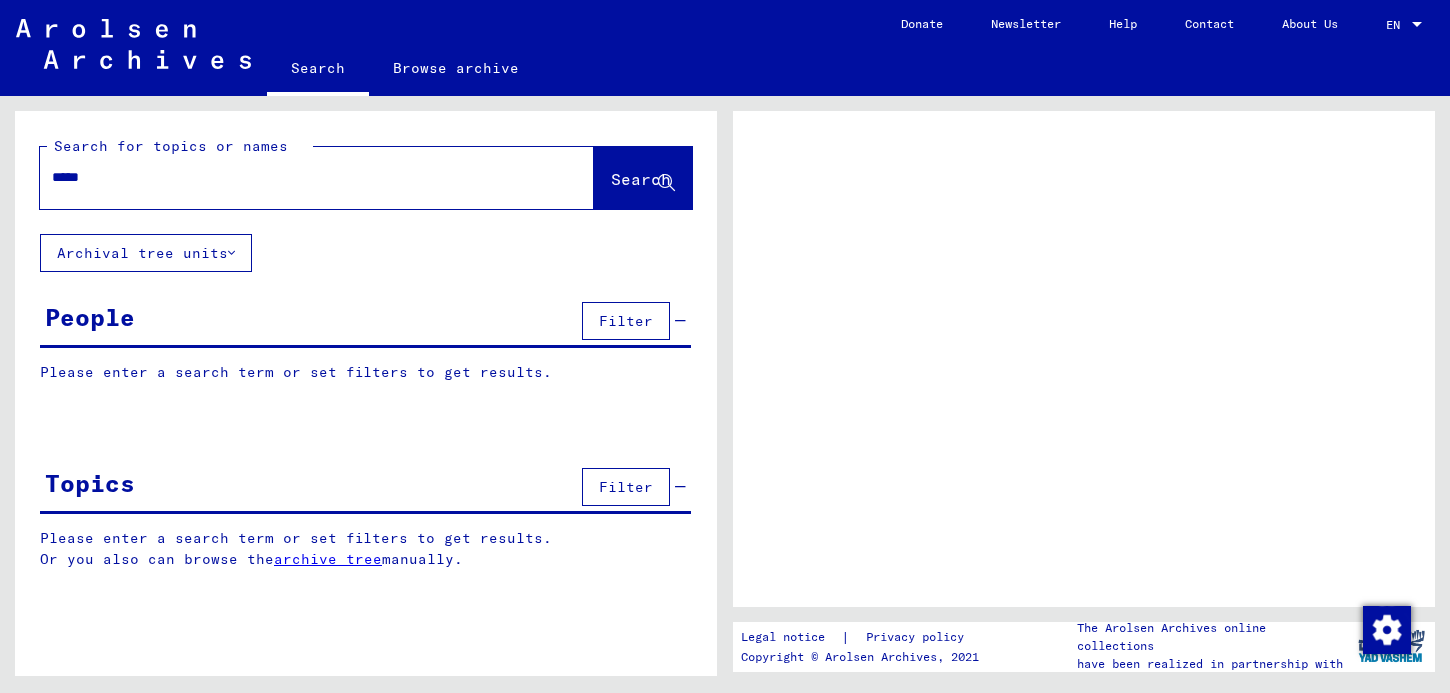 type on "*****" 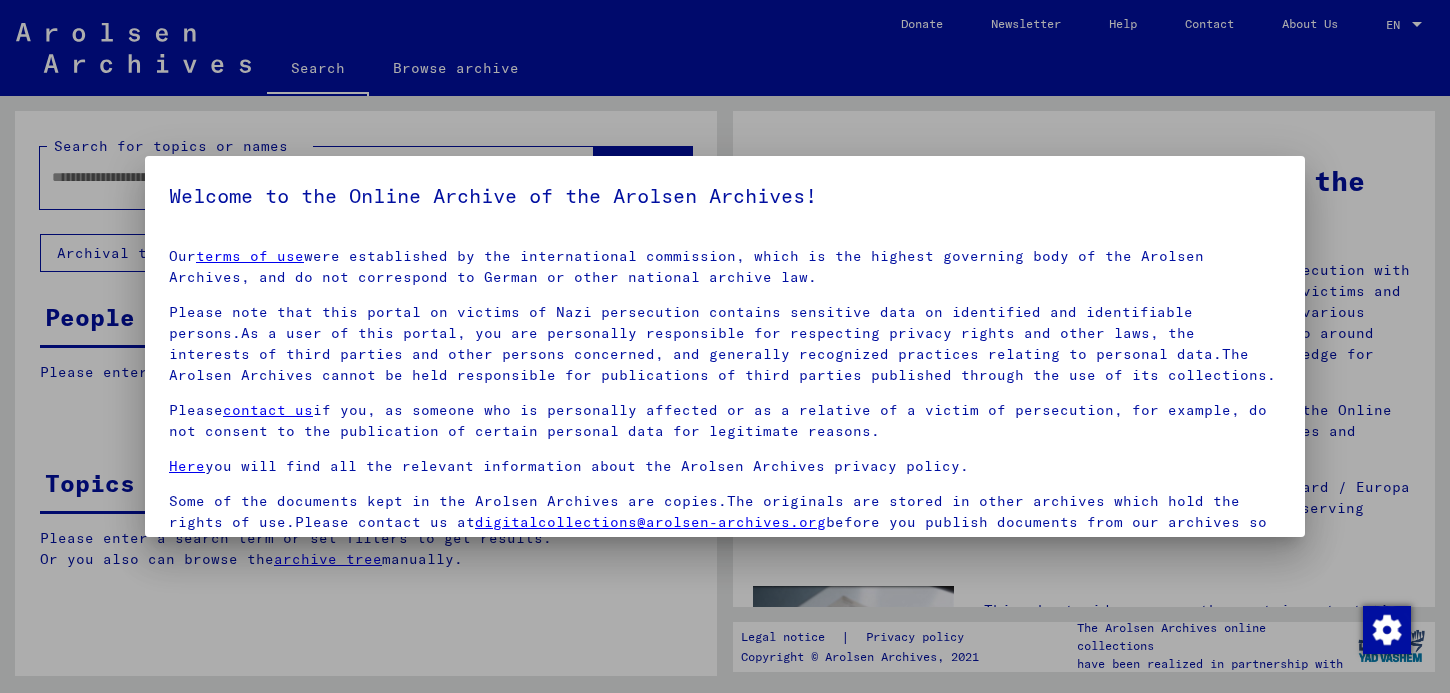 scroll, scrollTop: 5, scrollLeft: 0, axis: vertical 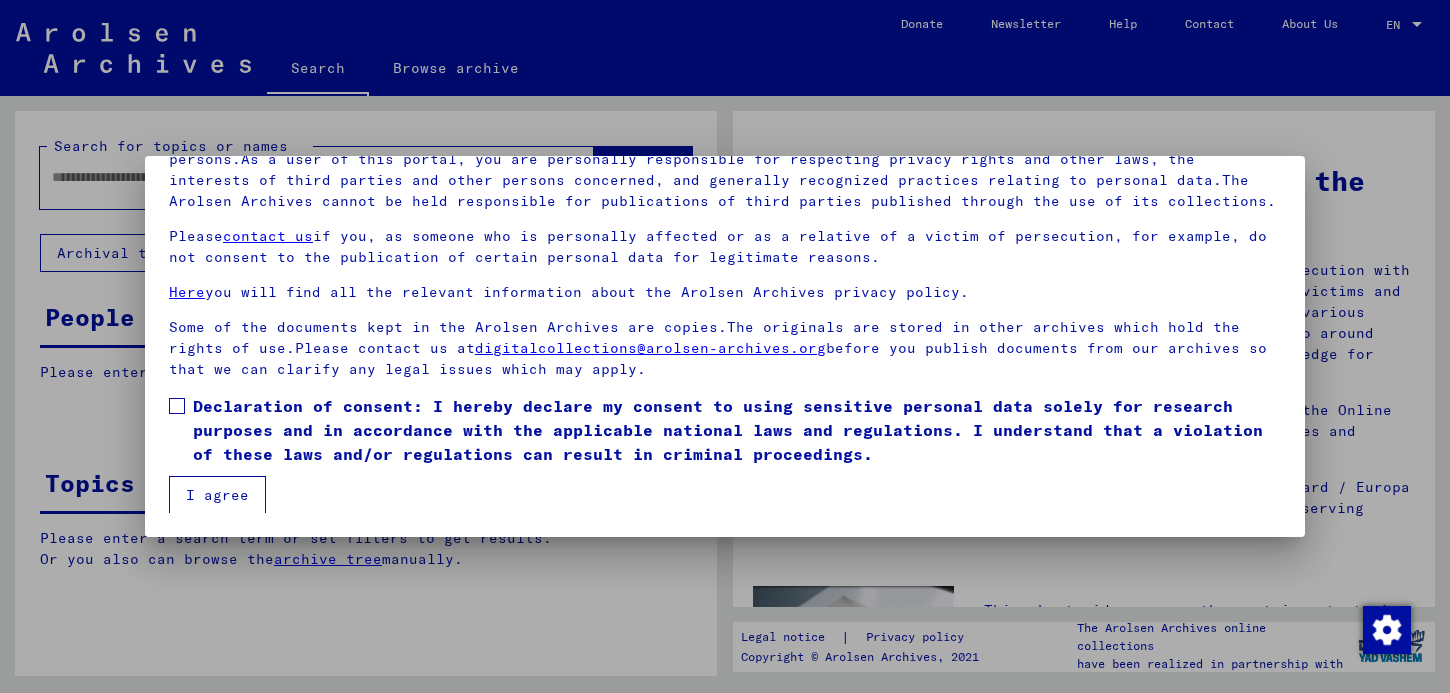 click at bounding box center [177, 406] 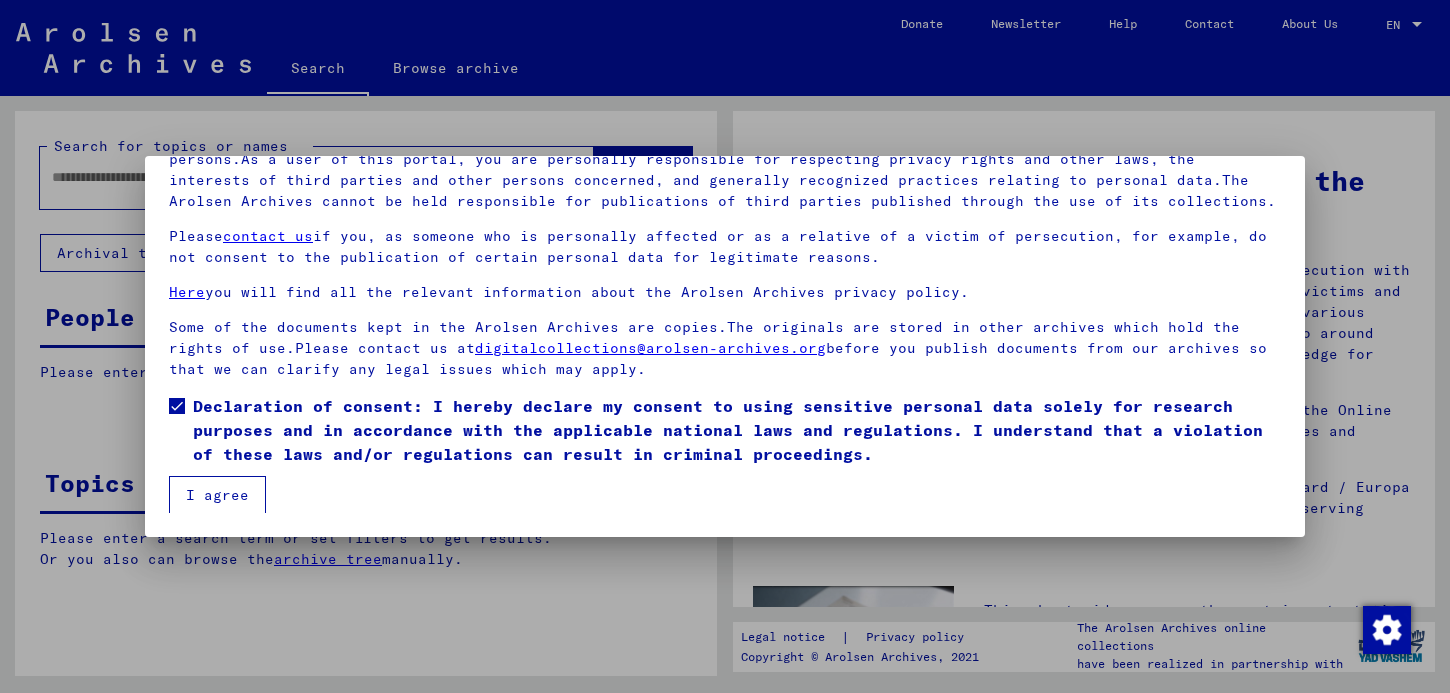 click on "I agree" at bounding box center (217, 495) 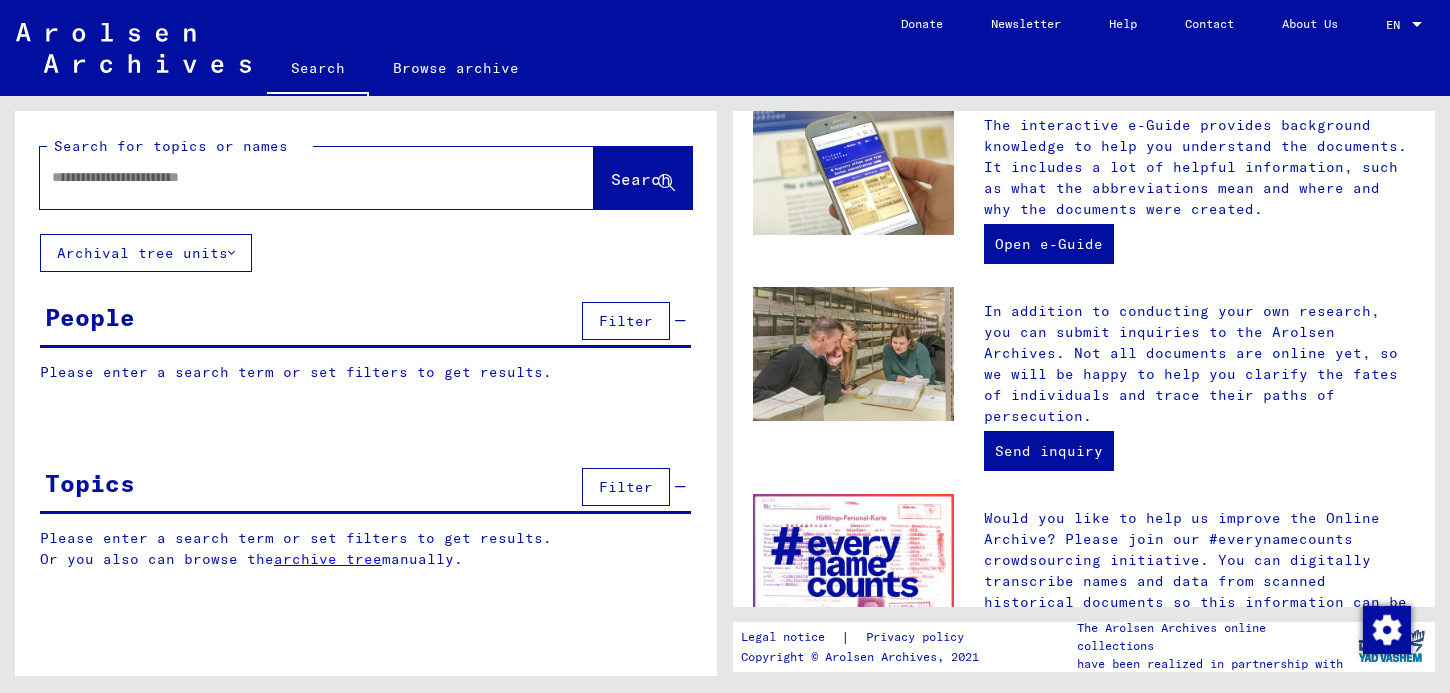 scroll, scrollTop: 568, scrollLeft: 0, axis: vertical 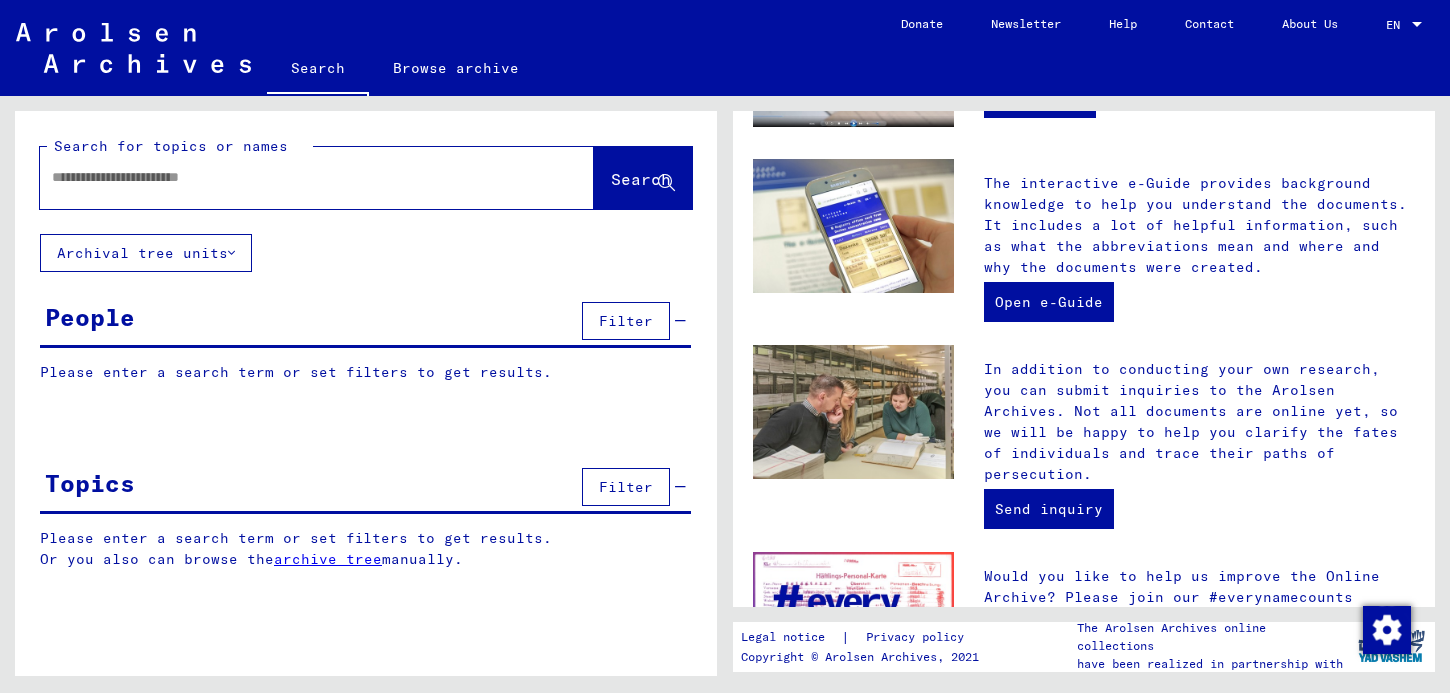 click at bounding box center (293, 177) 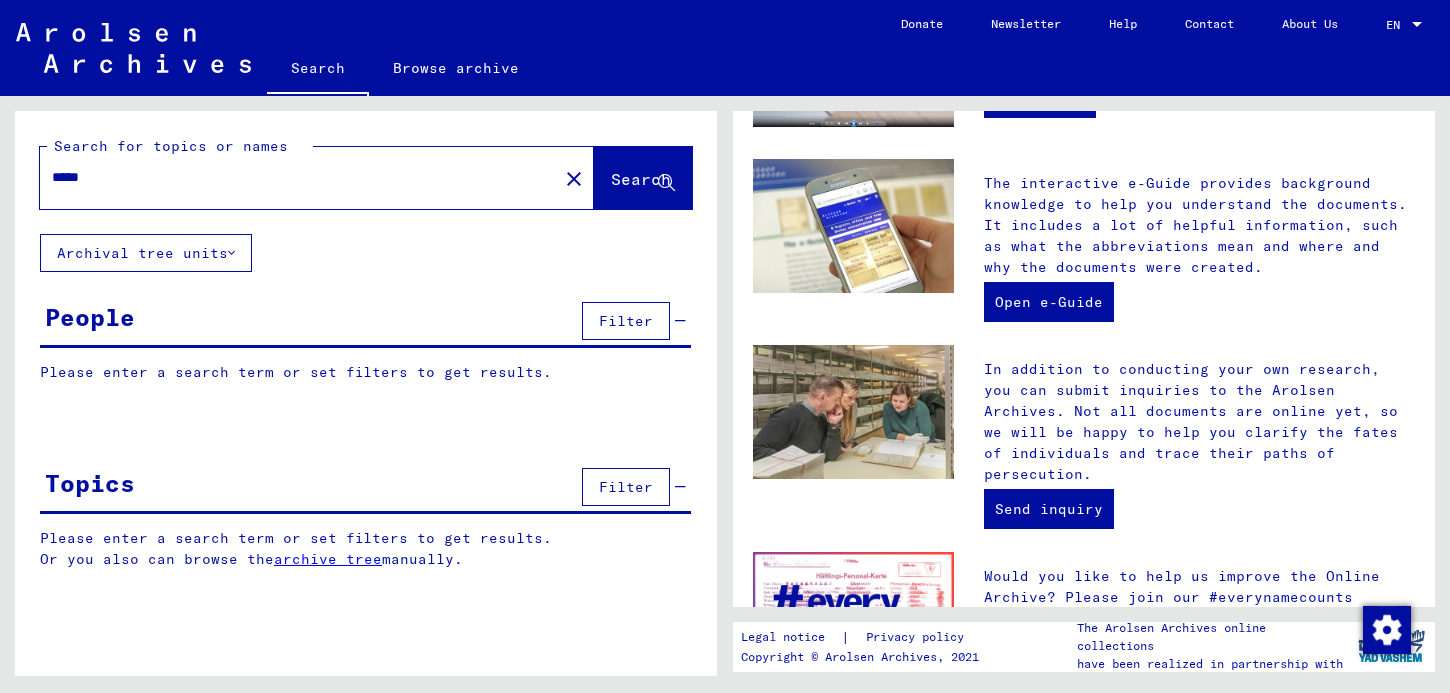 type on "*****" 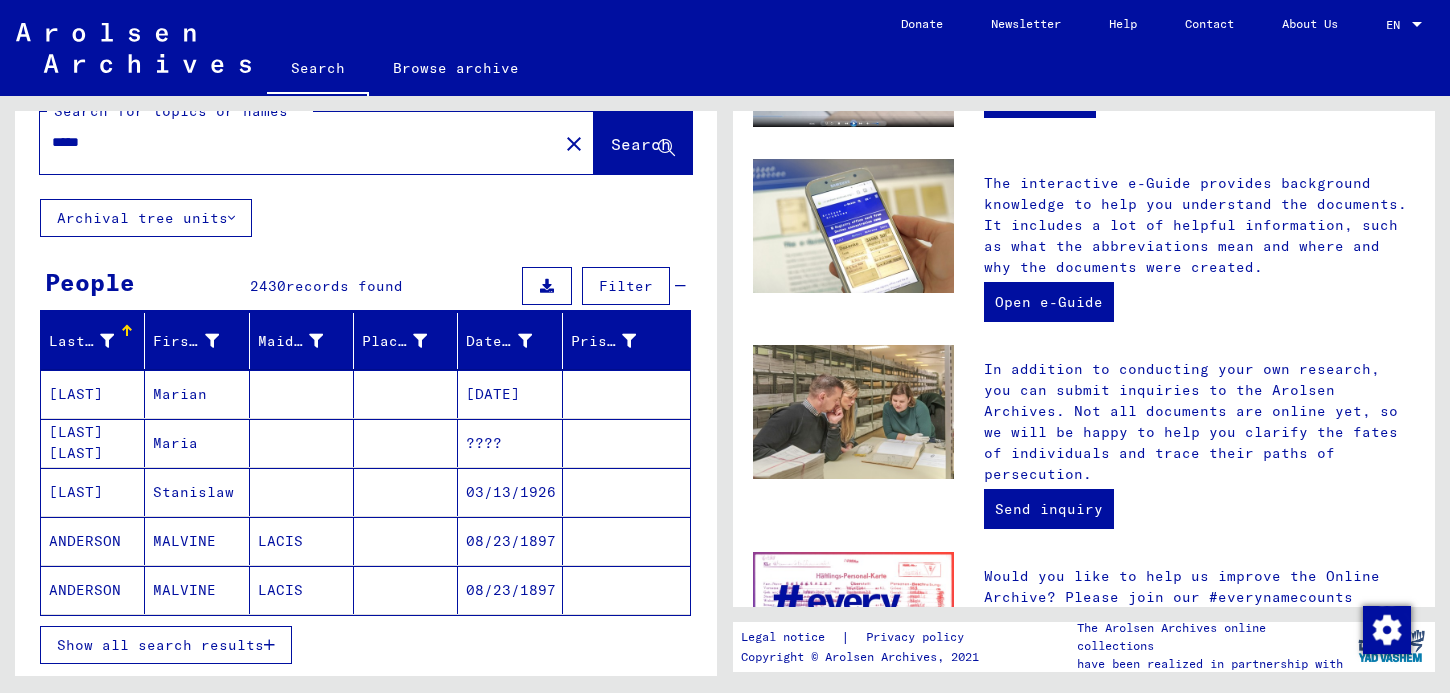 scroll, scrollTop: 41, scrollLeft: 0, axis: vertical 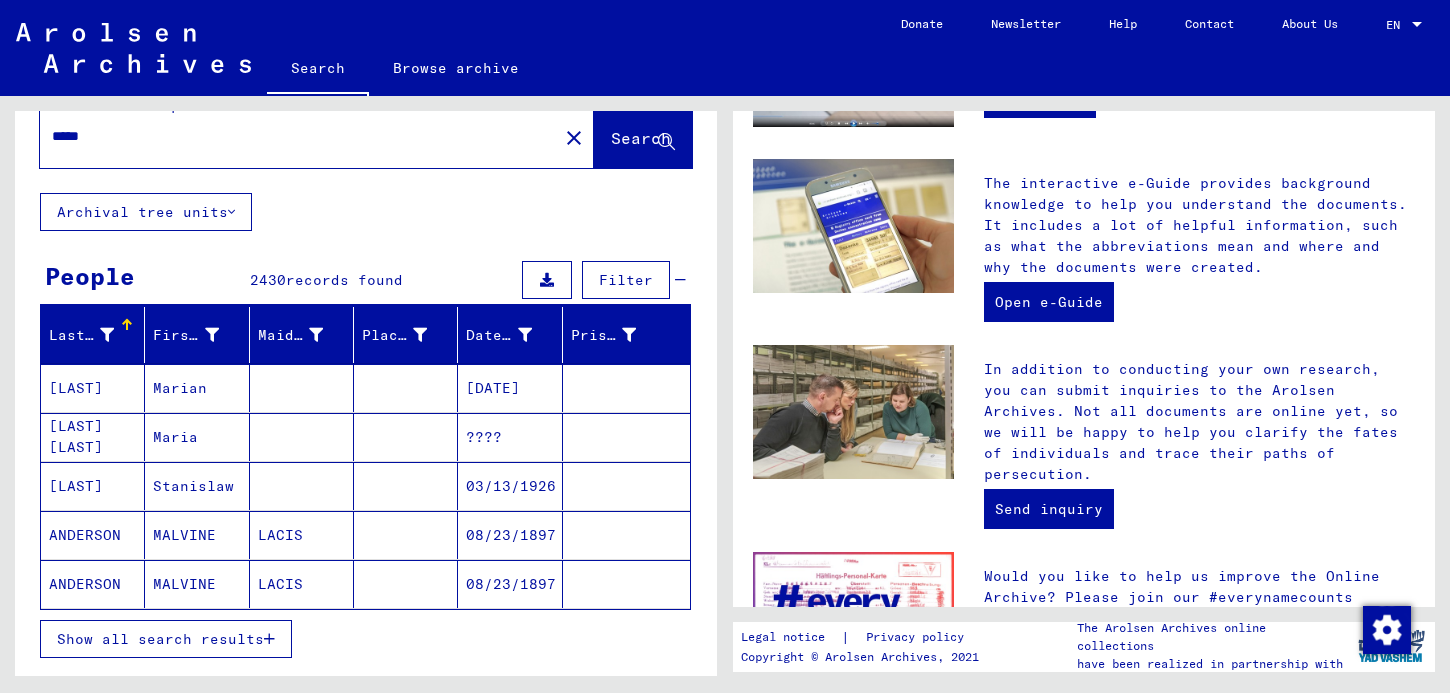 click on "08/23/1897" at bounding box center [510, 584] 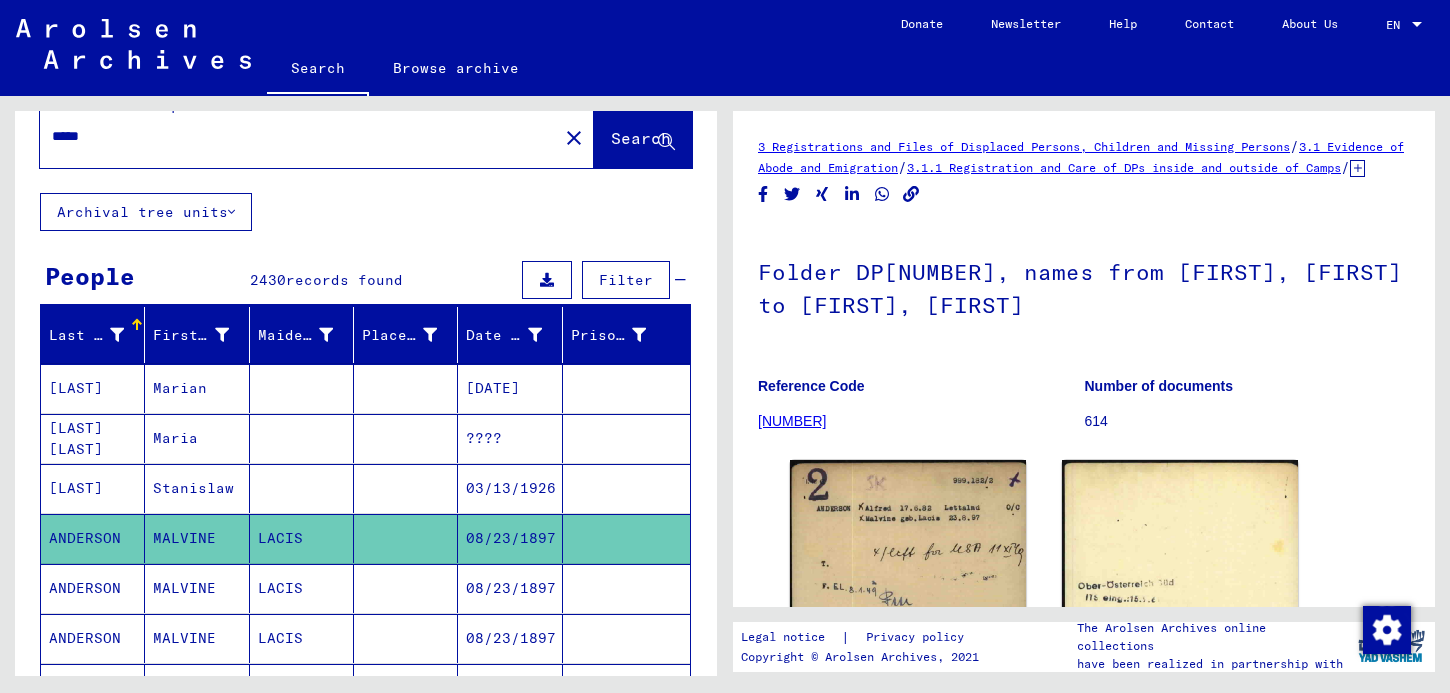 scroll, scrollTop: 127, scrollLeft: 0, axis: vertical 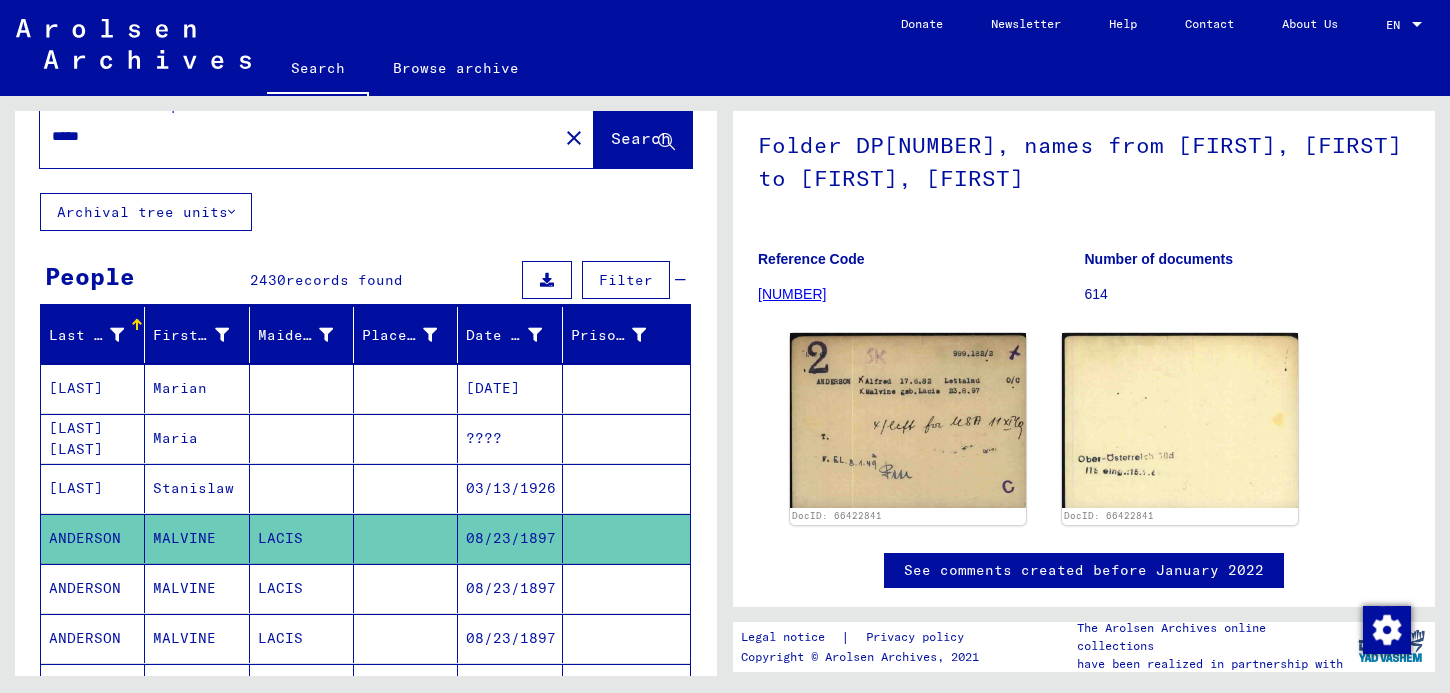 click on "08/23/1897" at bounding box center (510, 638) 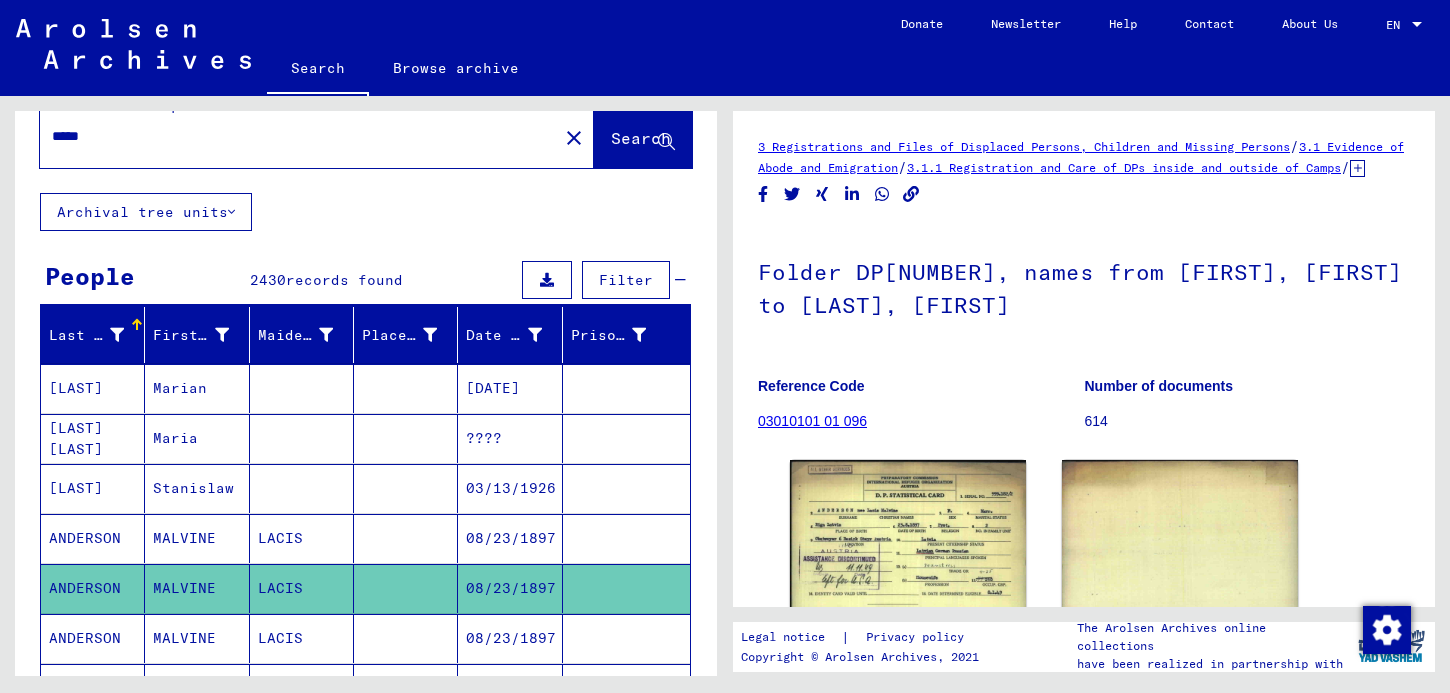 scroll, scrollTop: 0, scrollLeft: 0, axis: both 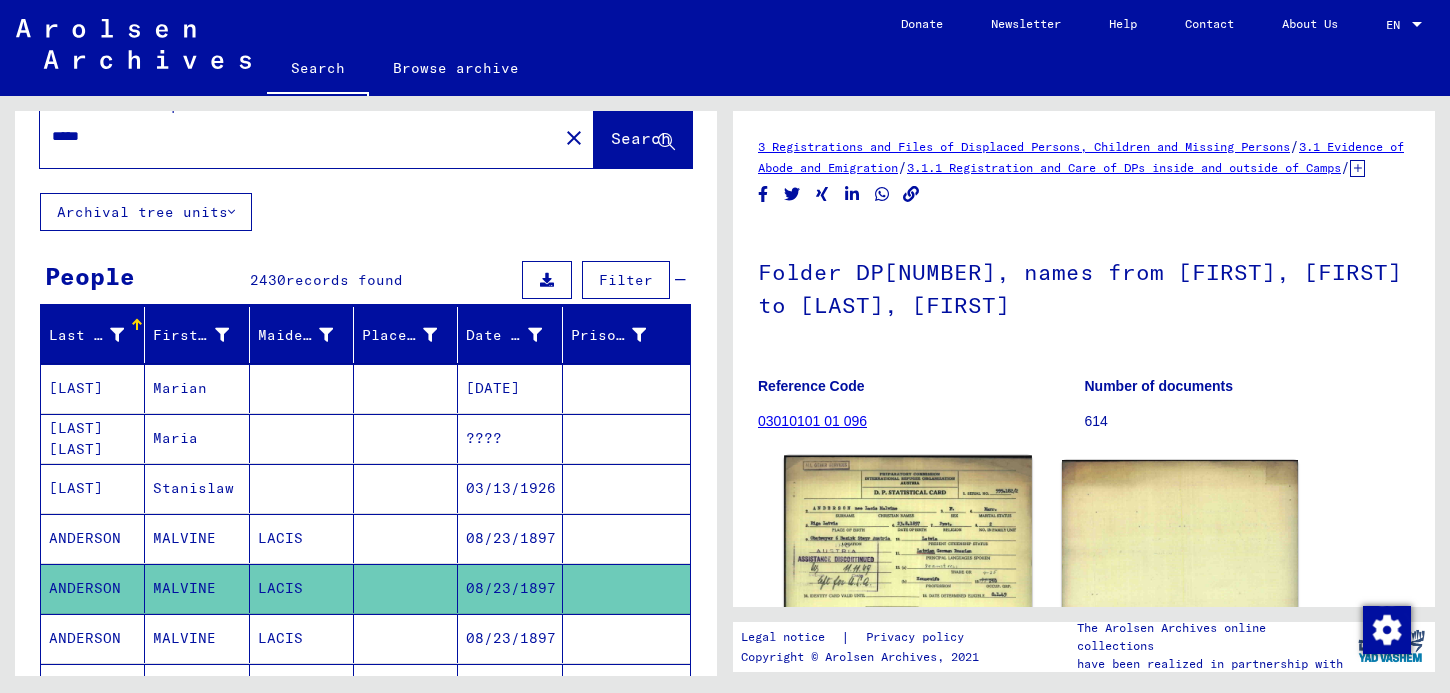 click 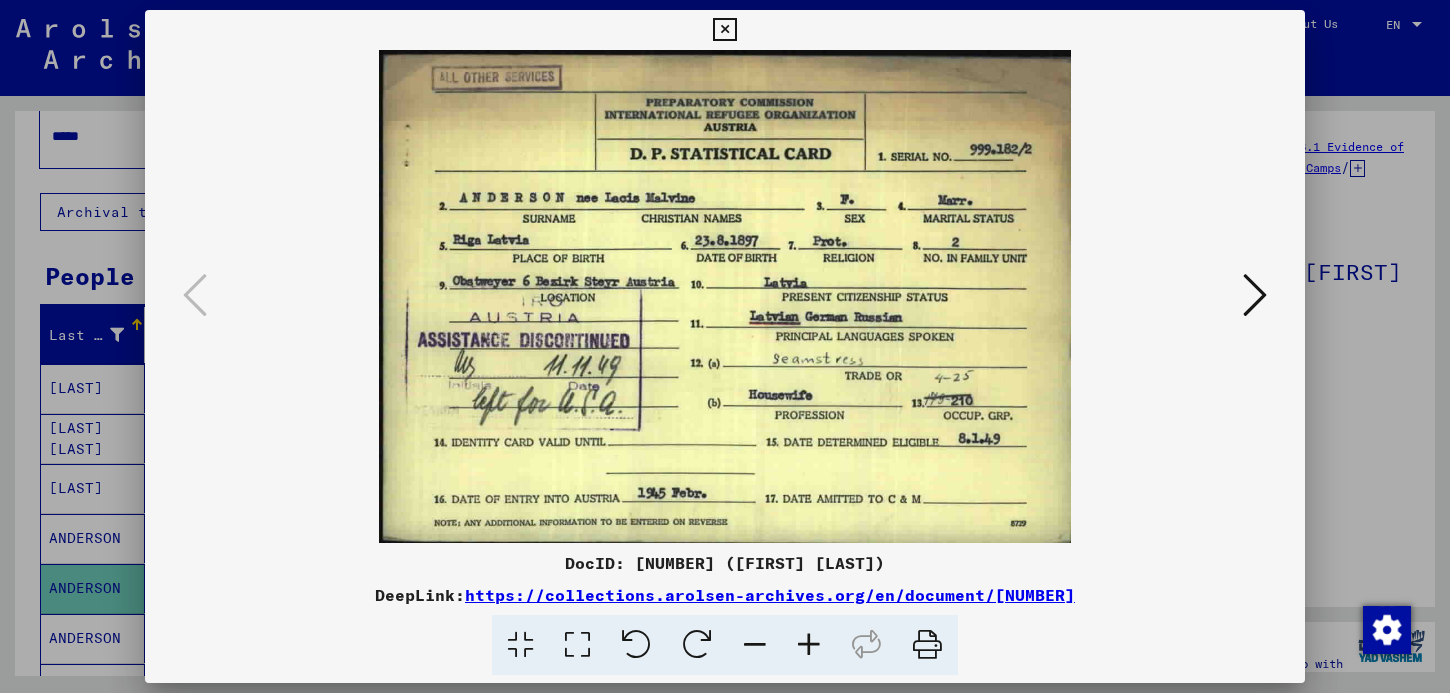 click at bounding box center (725, 346) 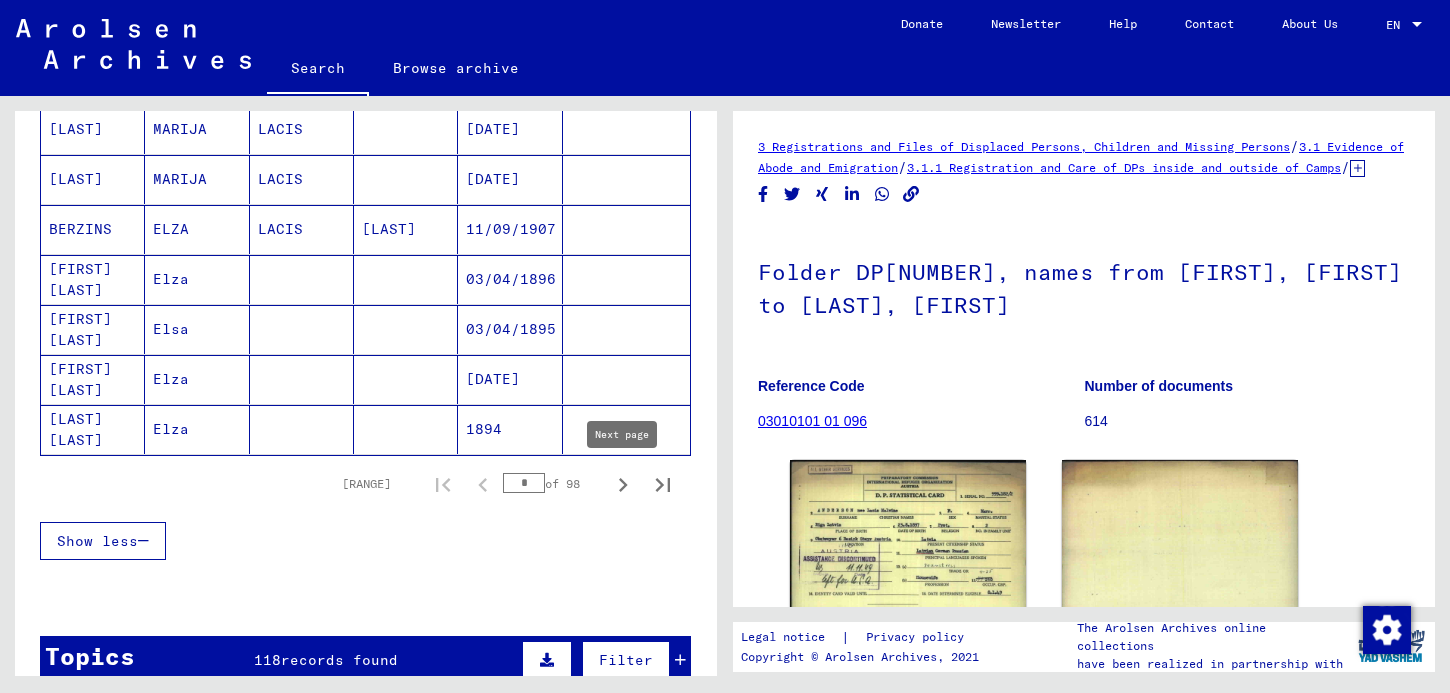 scroll, scrollTop: 1202, scrollLeft: 0, axis: vertical 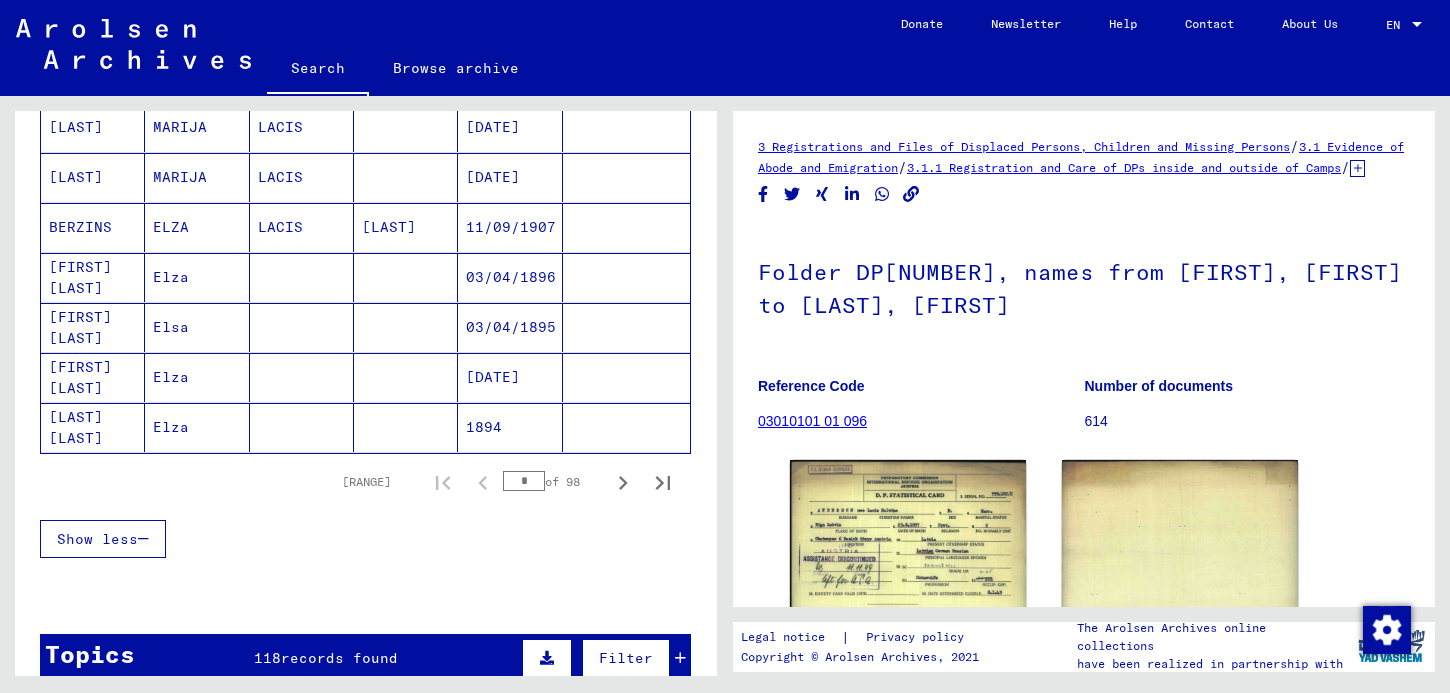 click on "[DATE]" at bounding box center (510, 227) 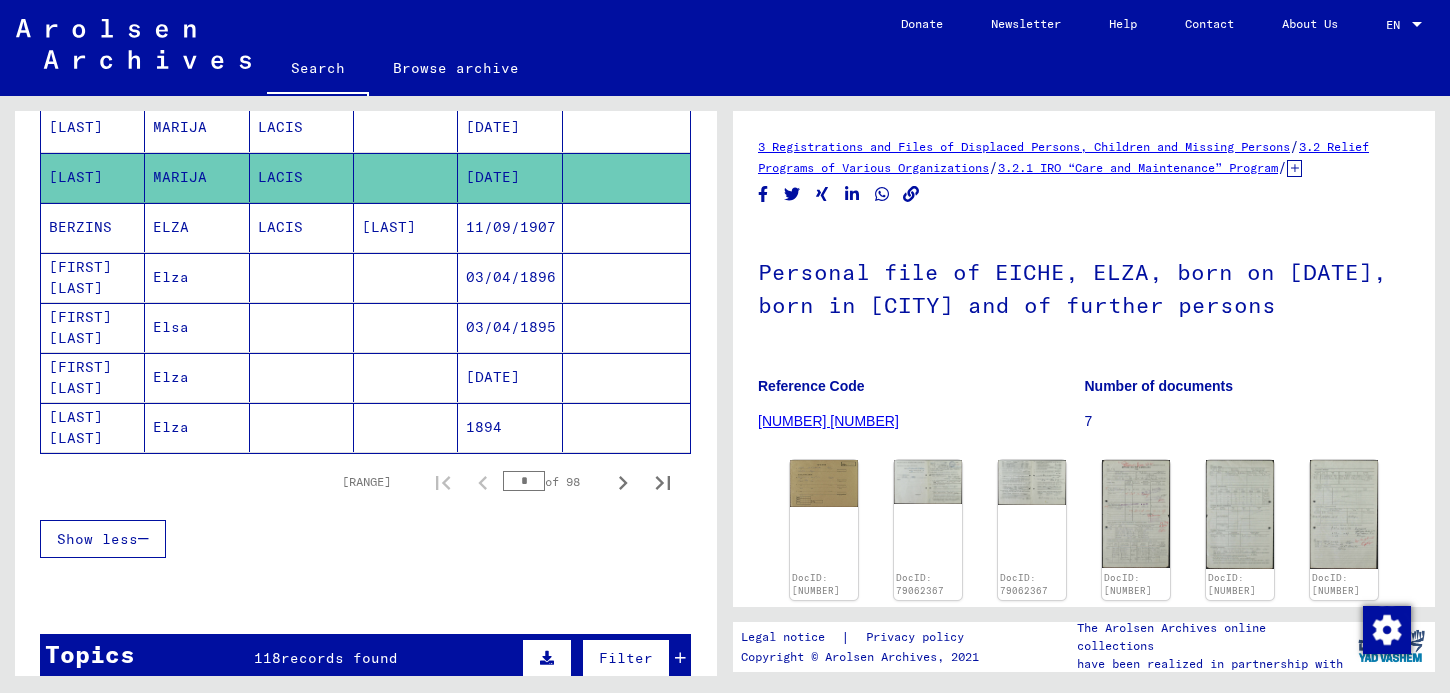 scroll, scrollTop: 0, scrollLeft: 0, axis: both 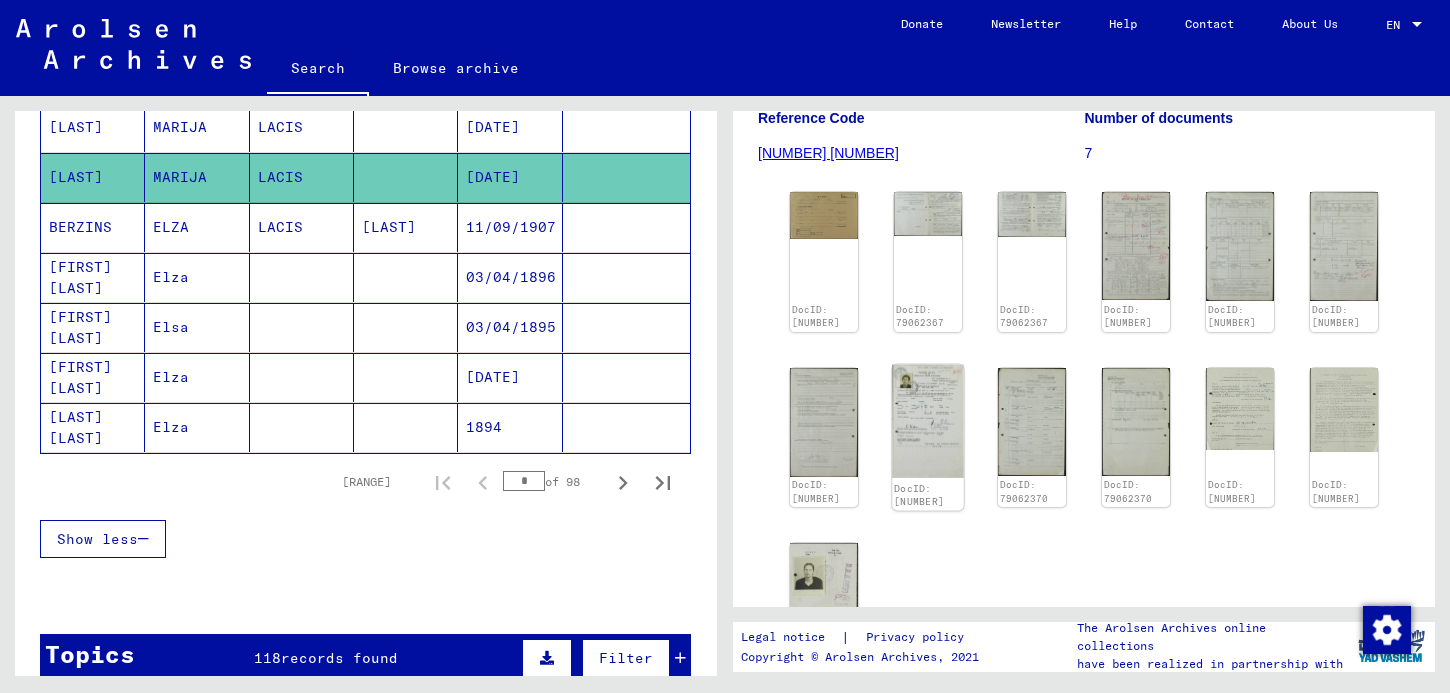 click 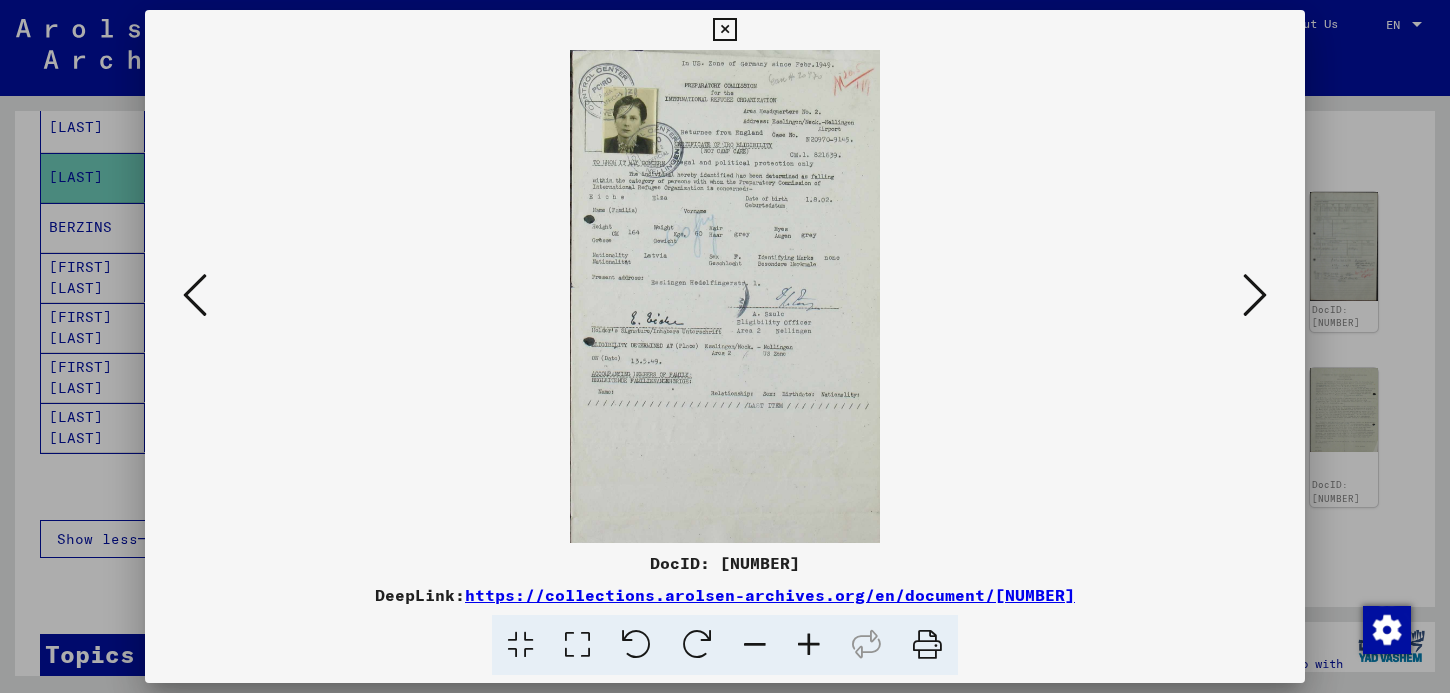 click at bounding box center (725, 296) 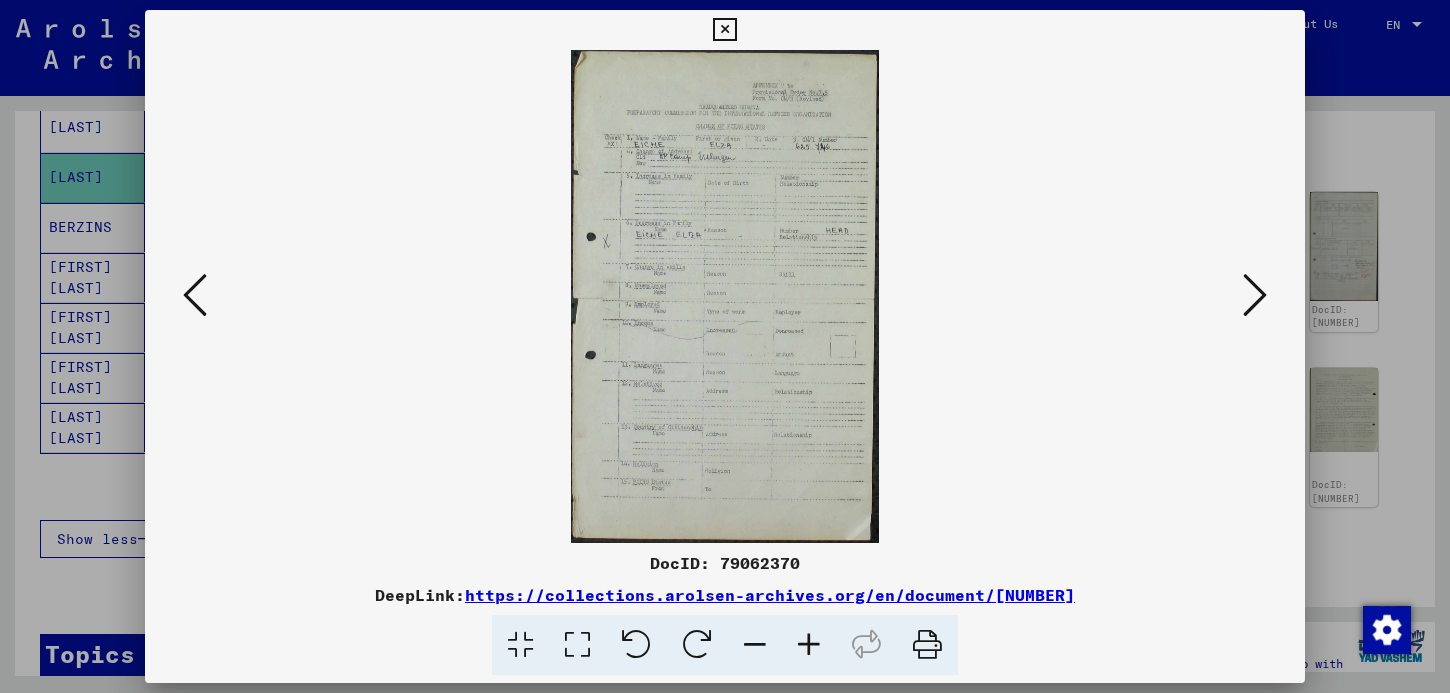click at bounding box center (1255, 295) 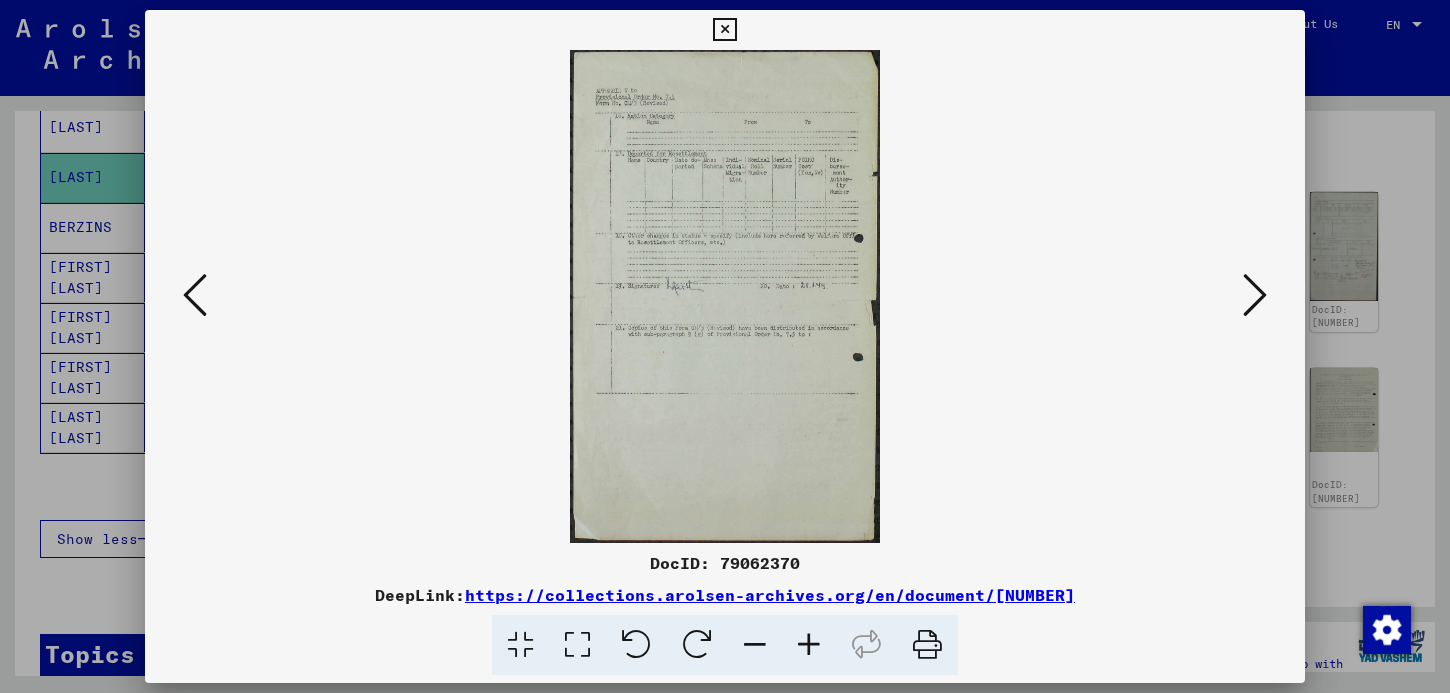 click at bounding box center [1255, 295] 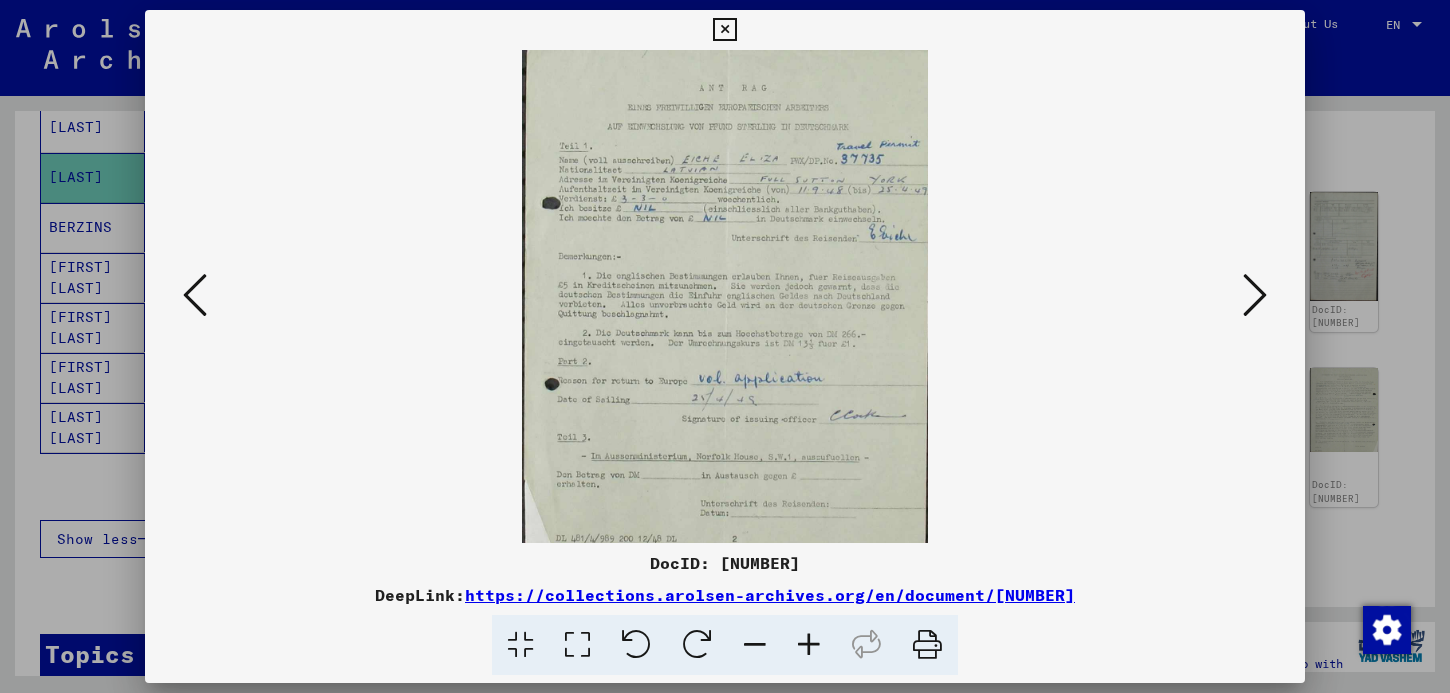 click at bounding box center (724, 30) 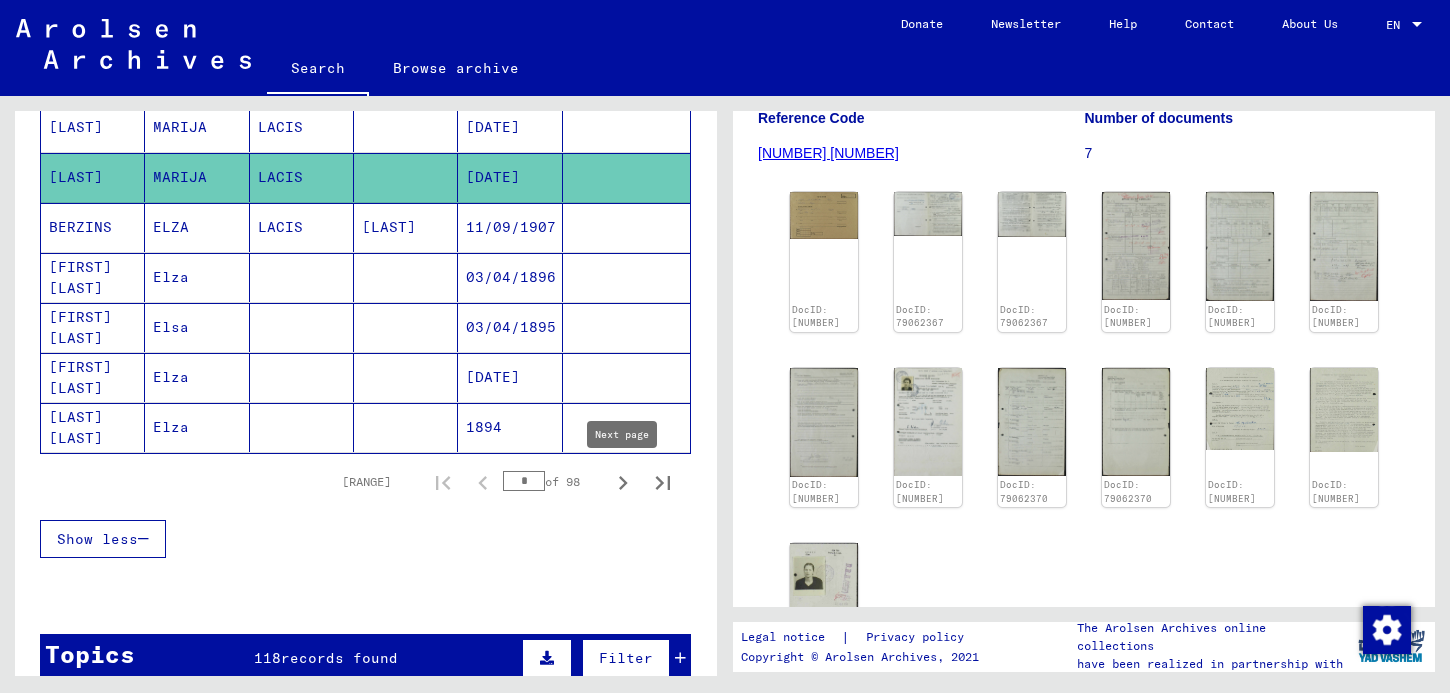 click 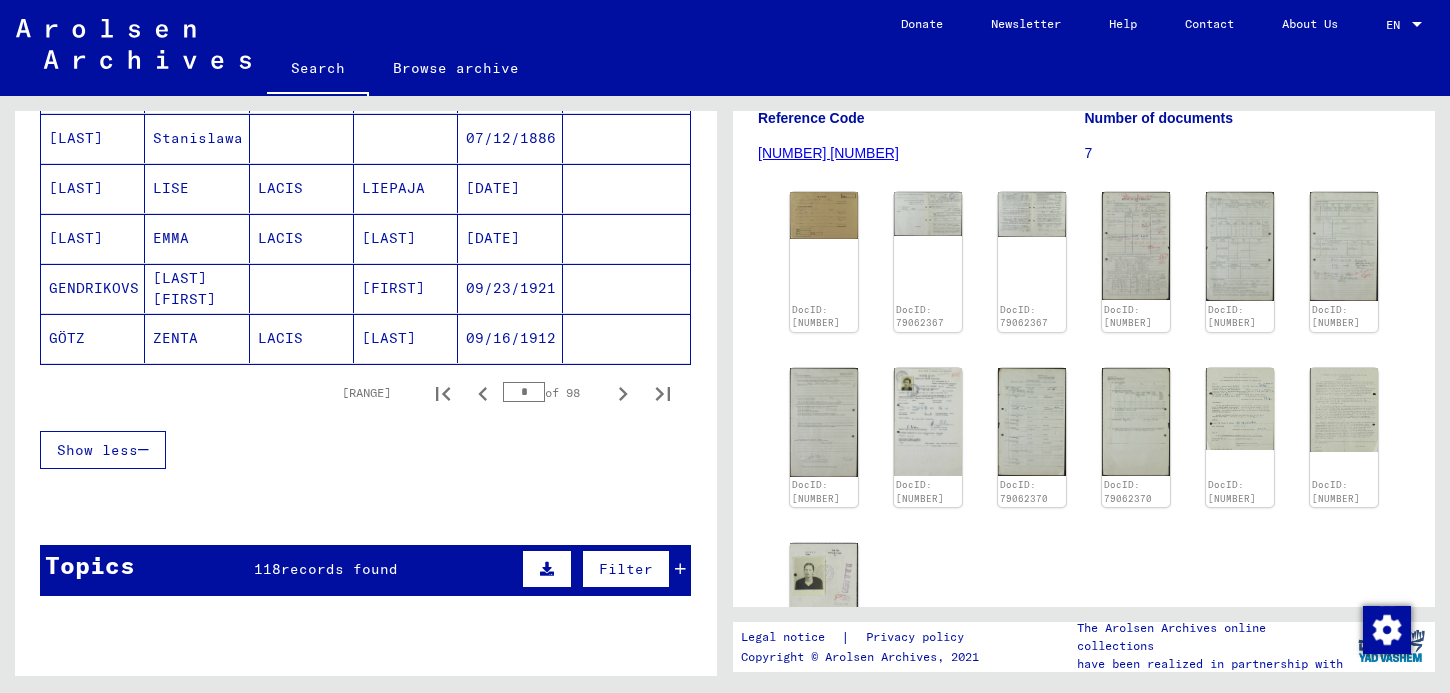 scroll, scrollTop: 1545, scrollLeft: 0, axis: vertical 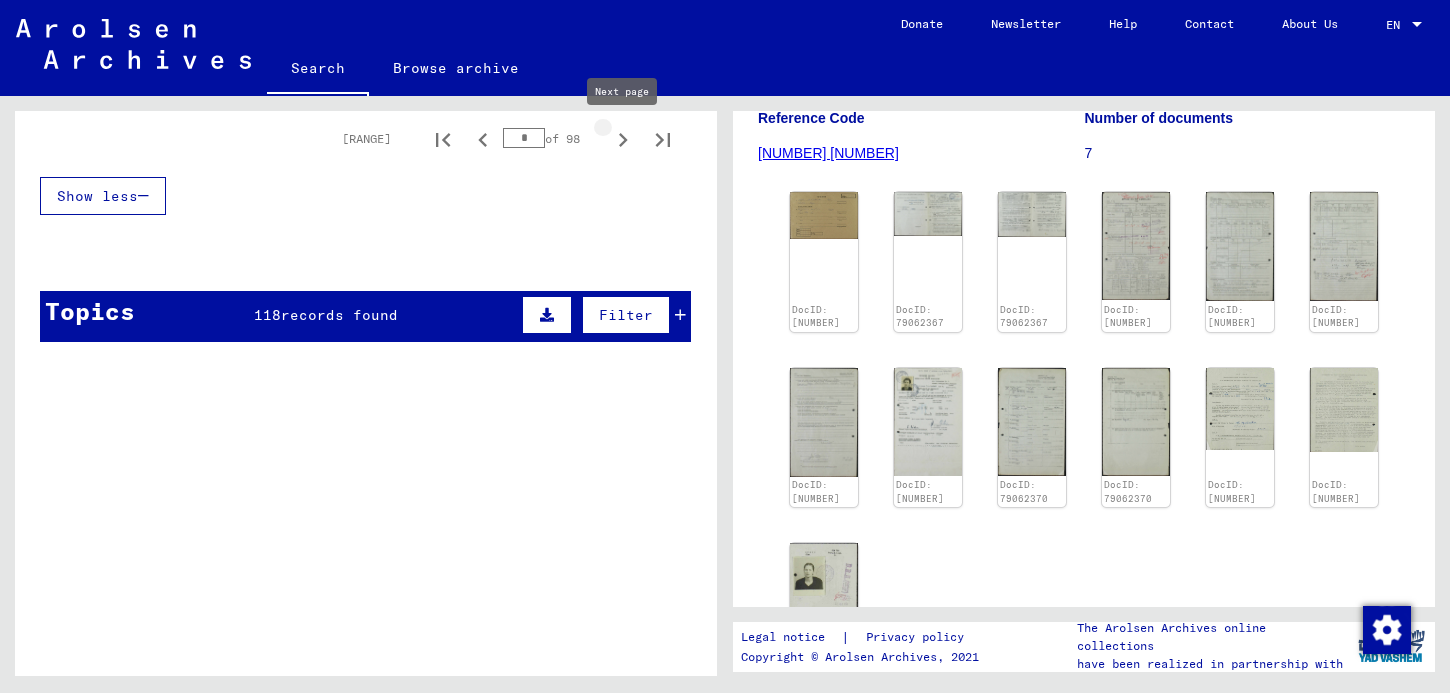 click 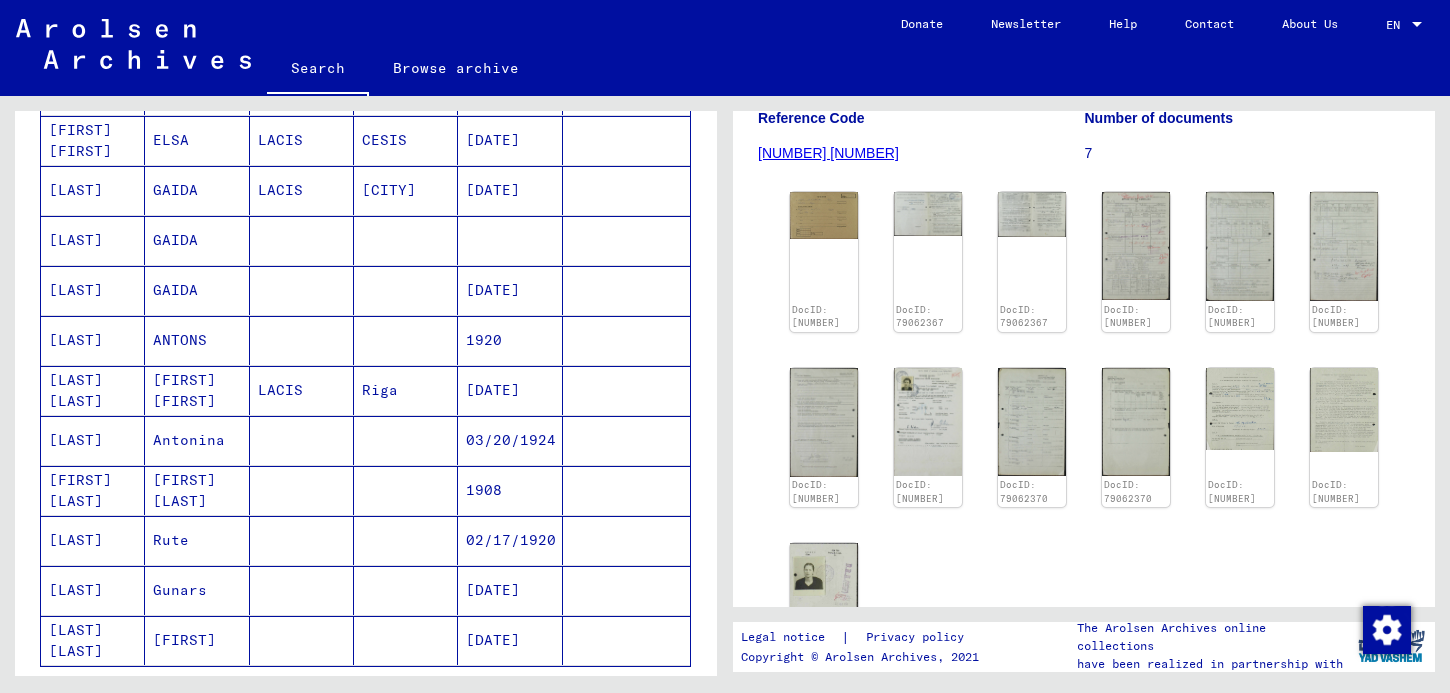 scroll, scrollTop: 1150, scrollLeft: 0, axis: vertical 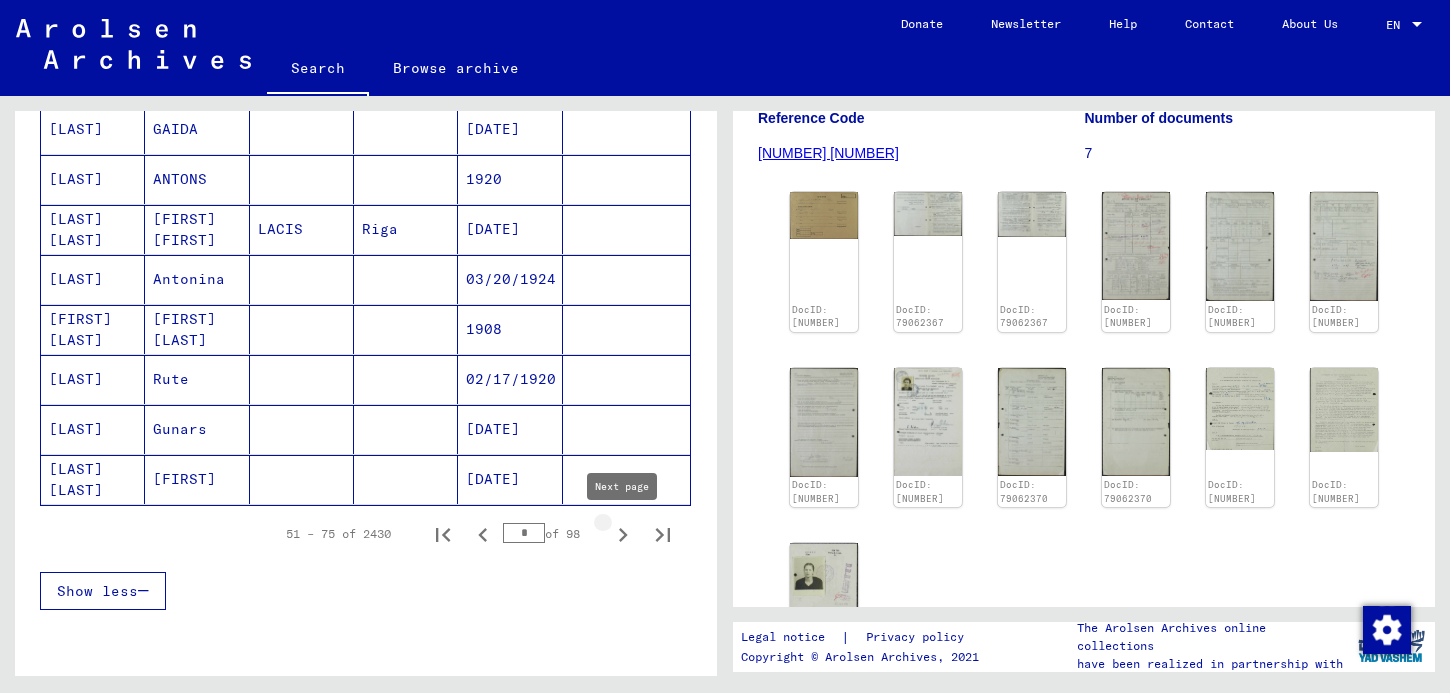 click 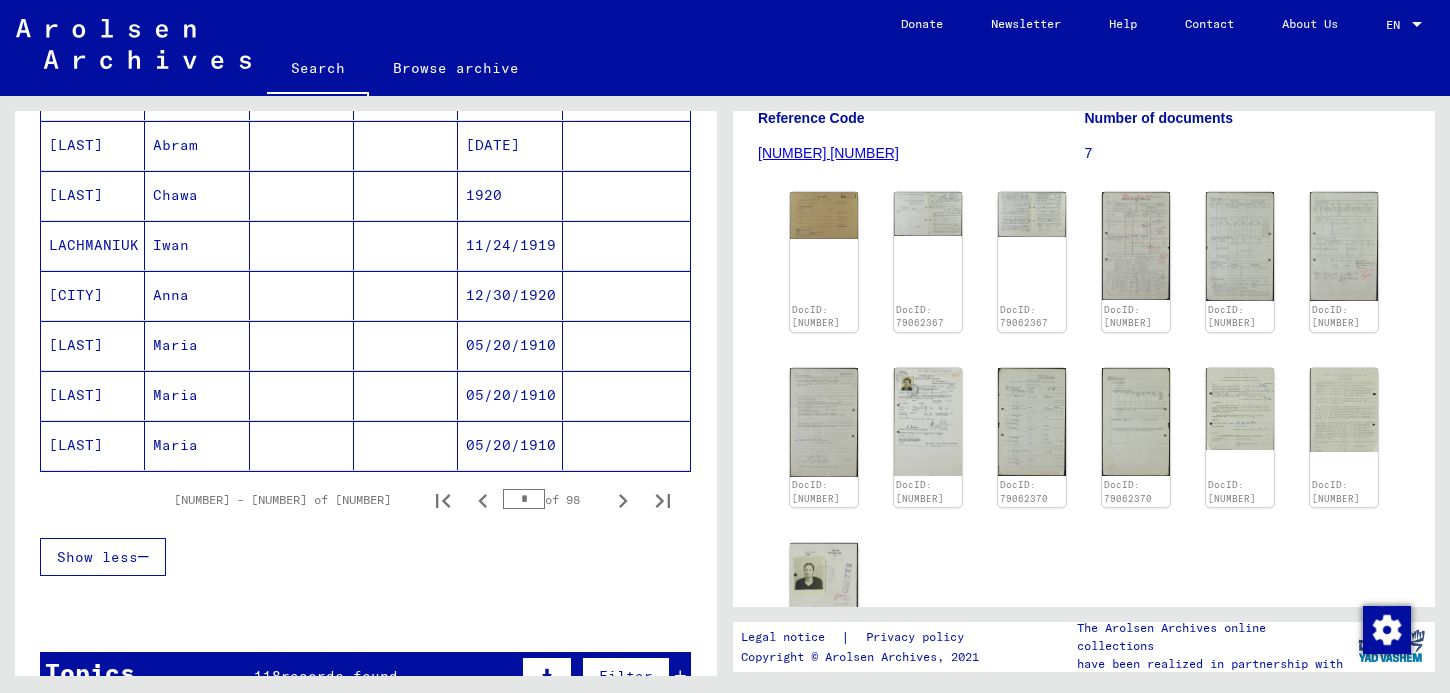 scroll, scrollTop: 1189, scrollLeft: 0, axis: vertical 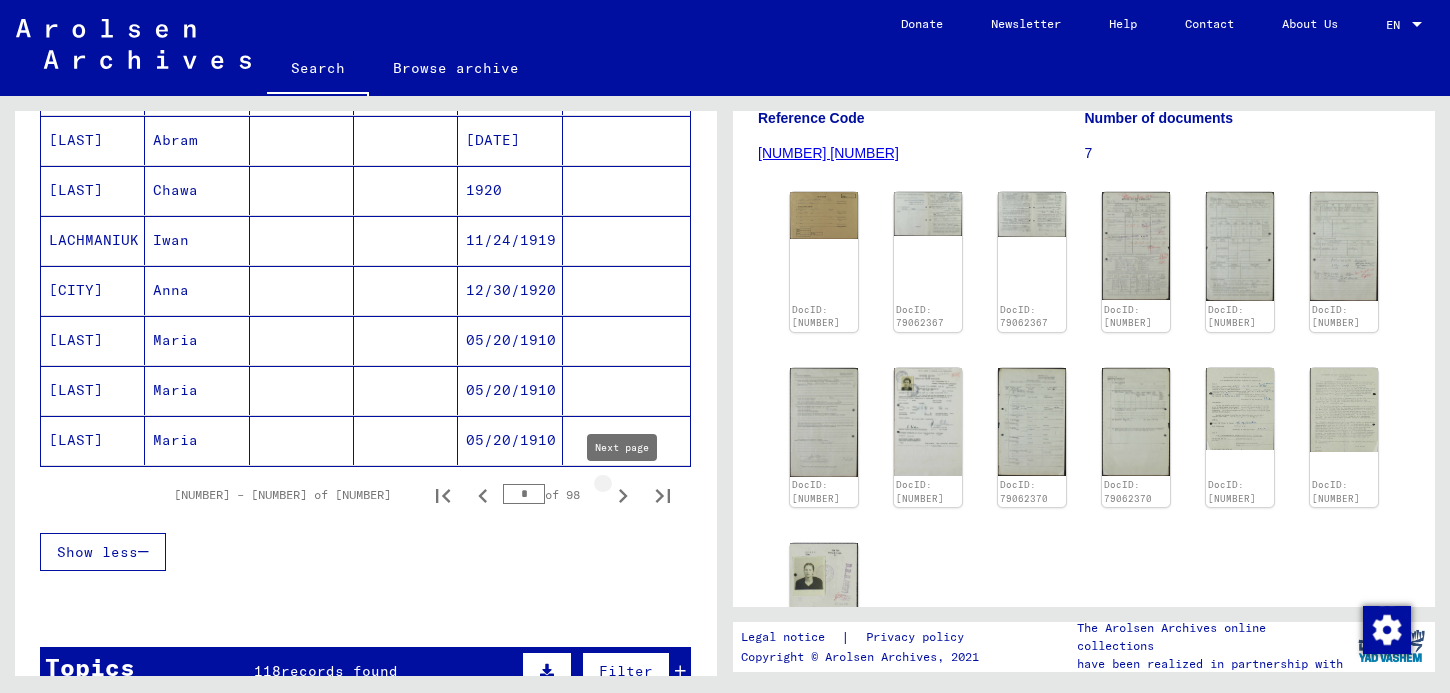 click 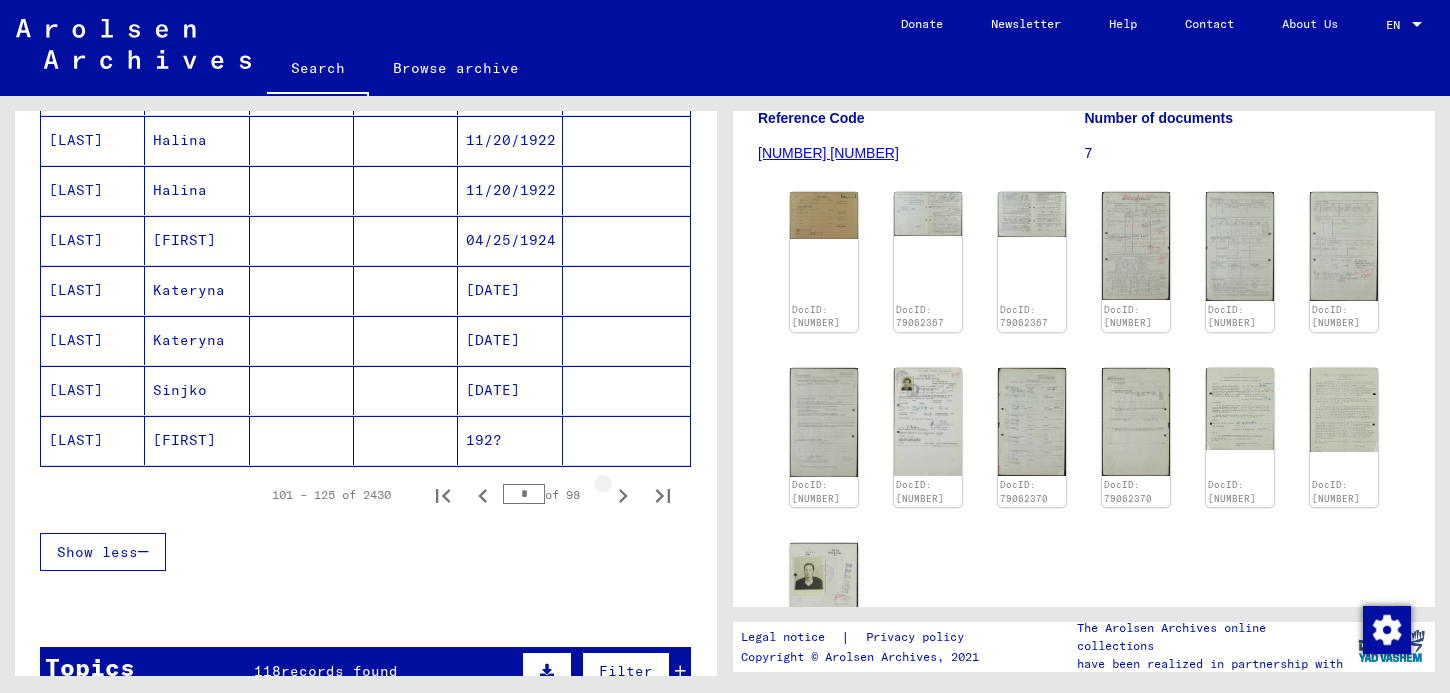 click 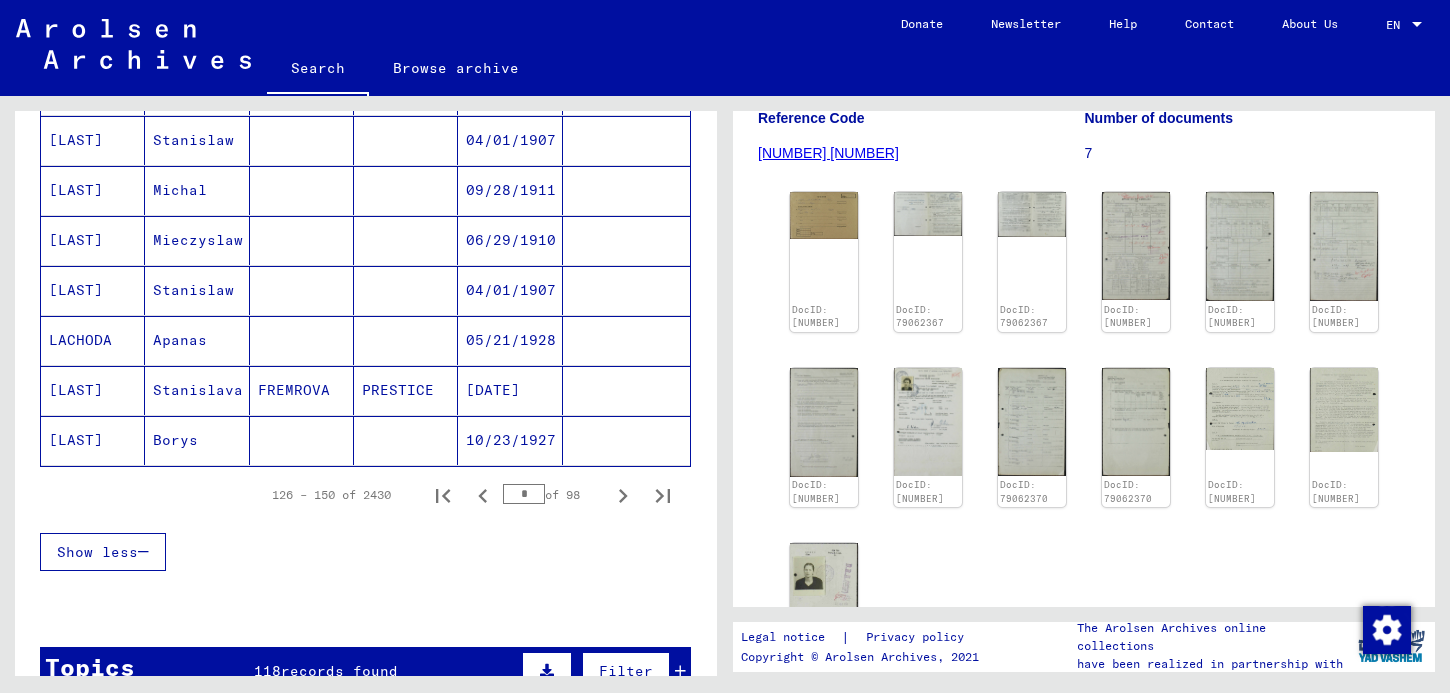 click 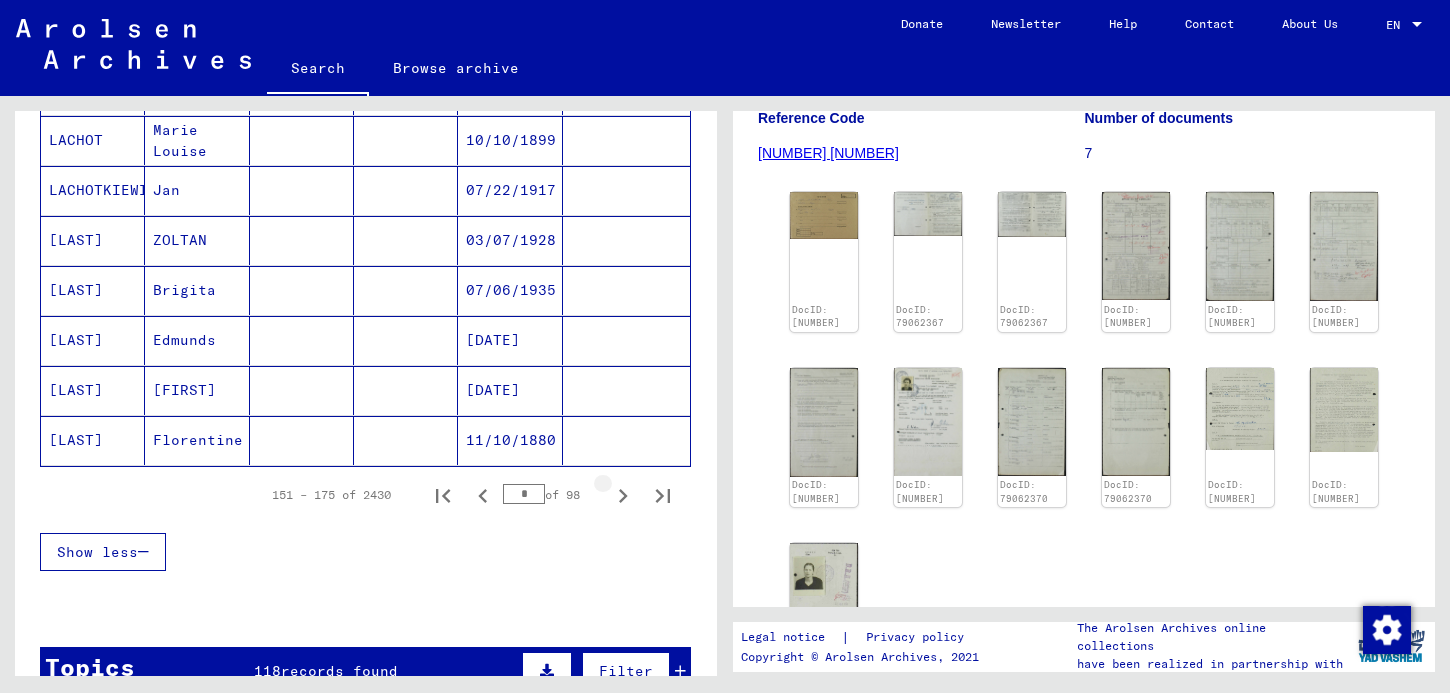 click 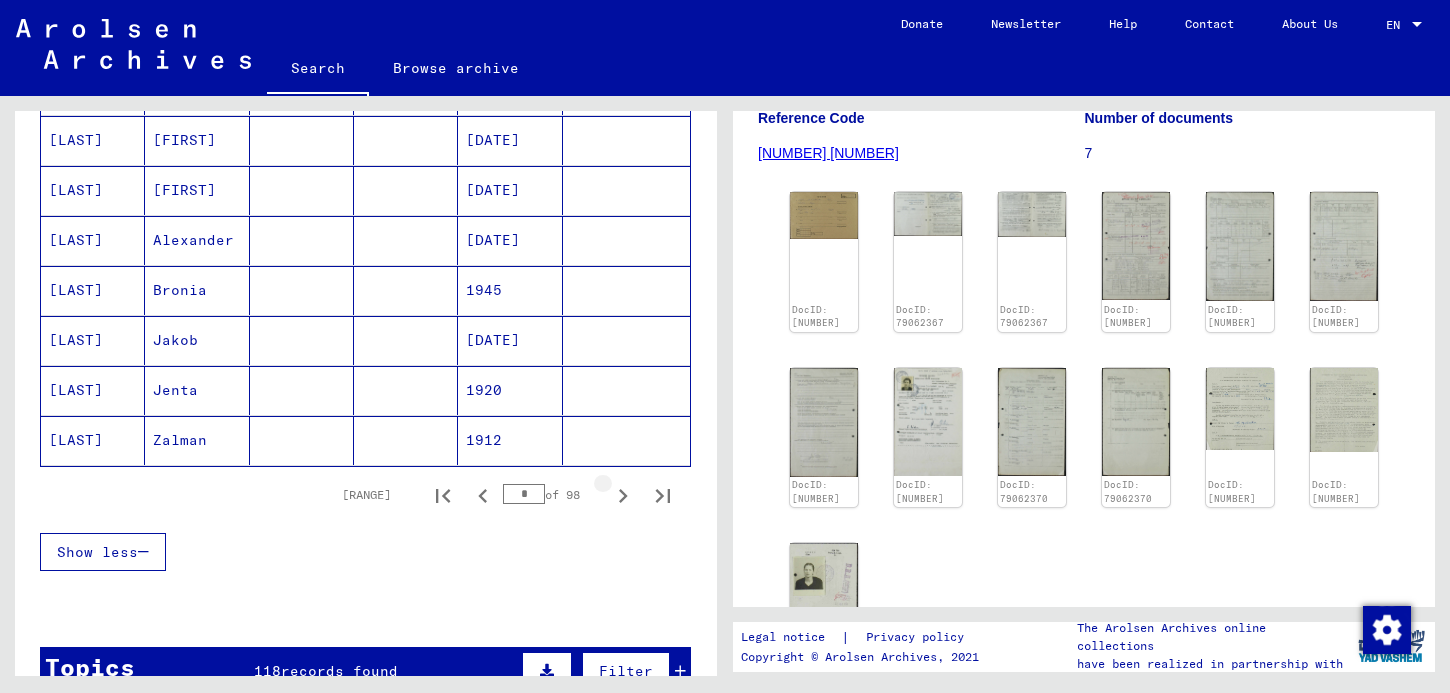 click 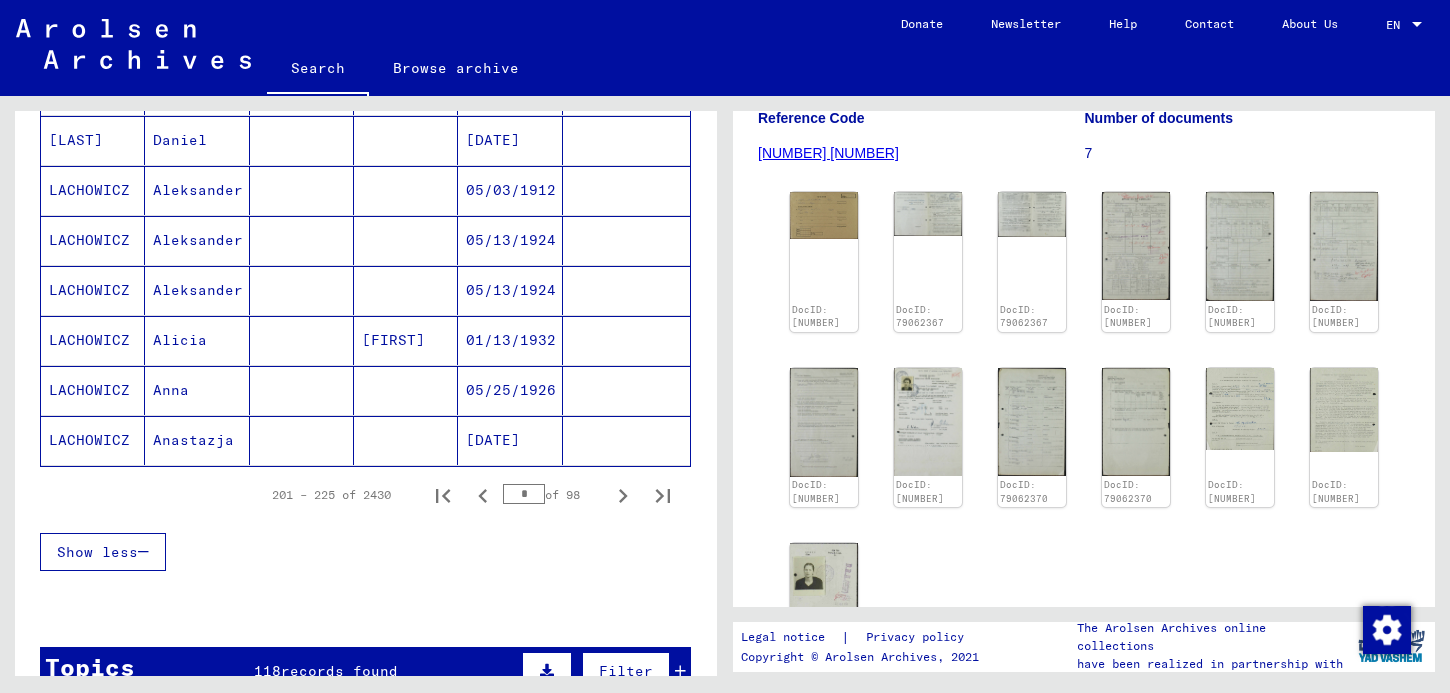 click 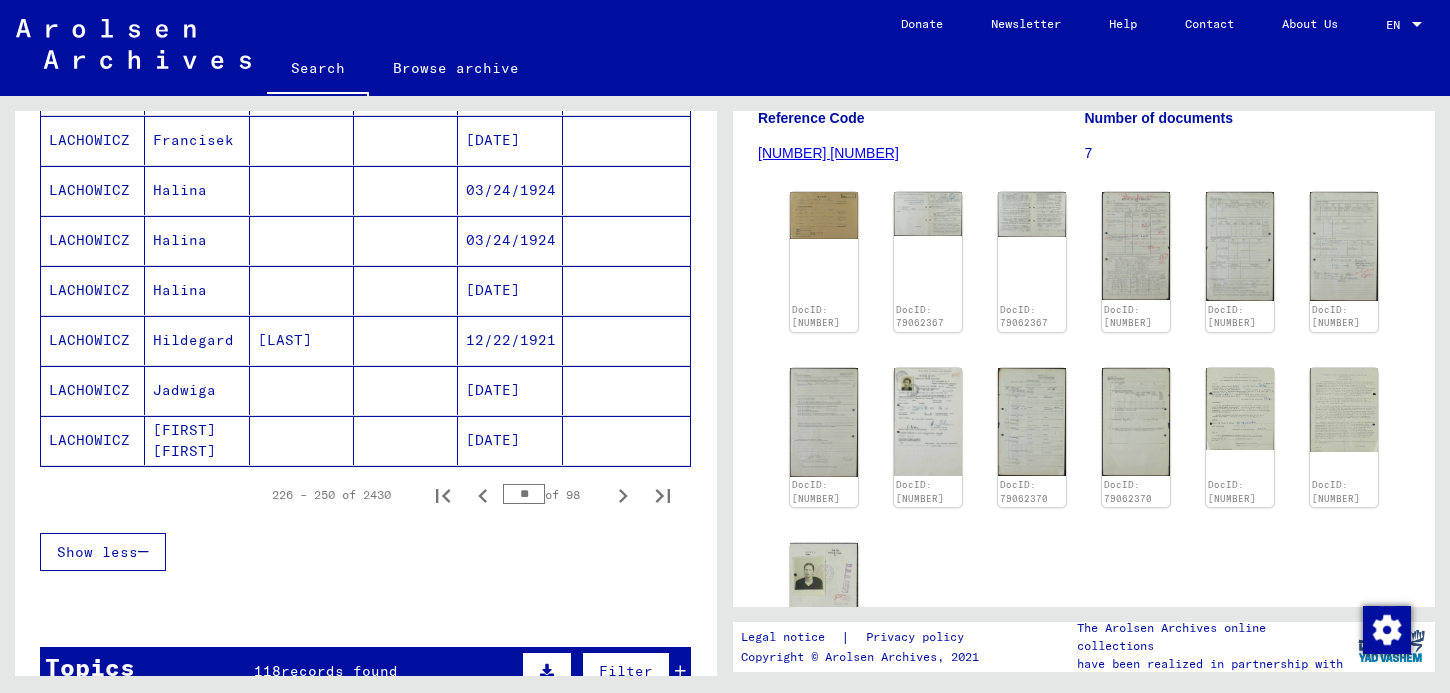 click 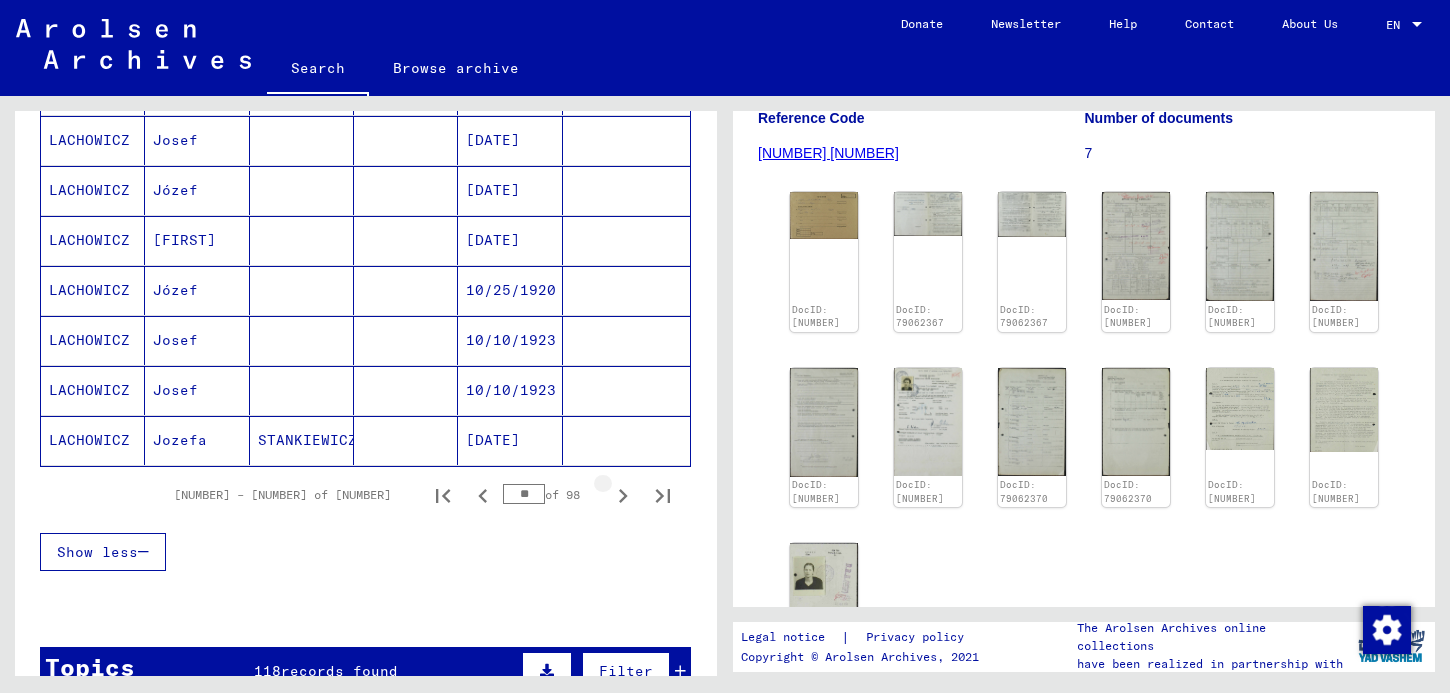 click 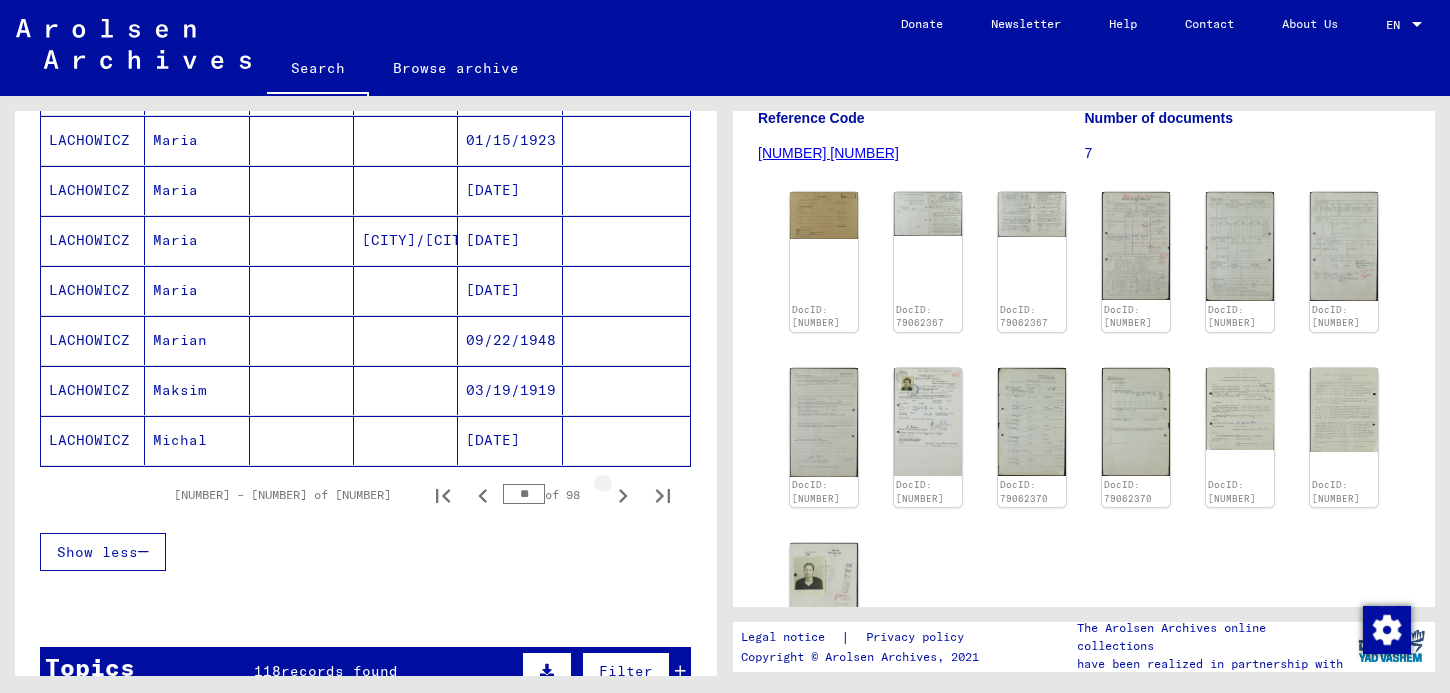 click 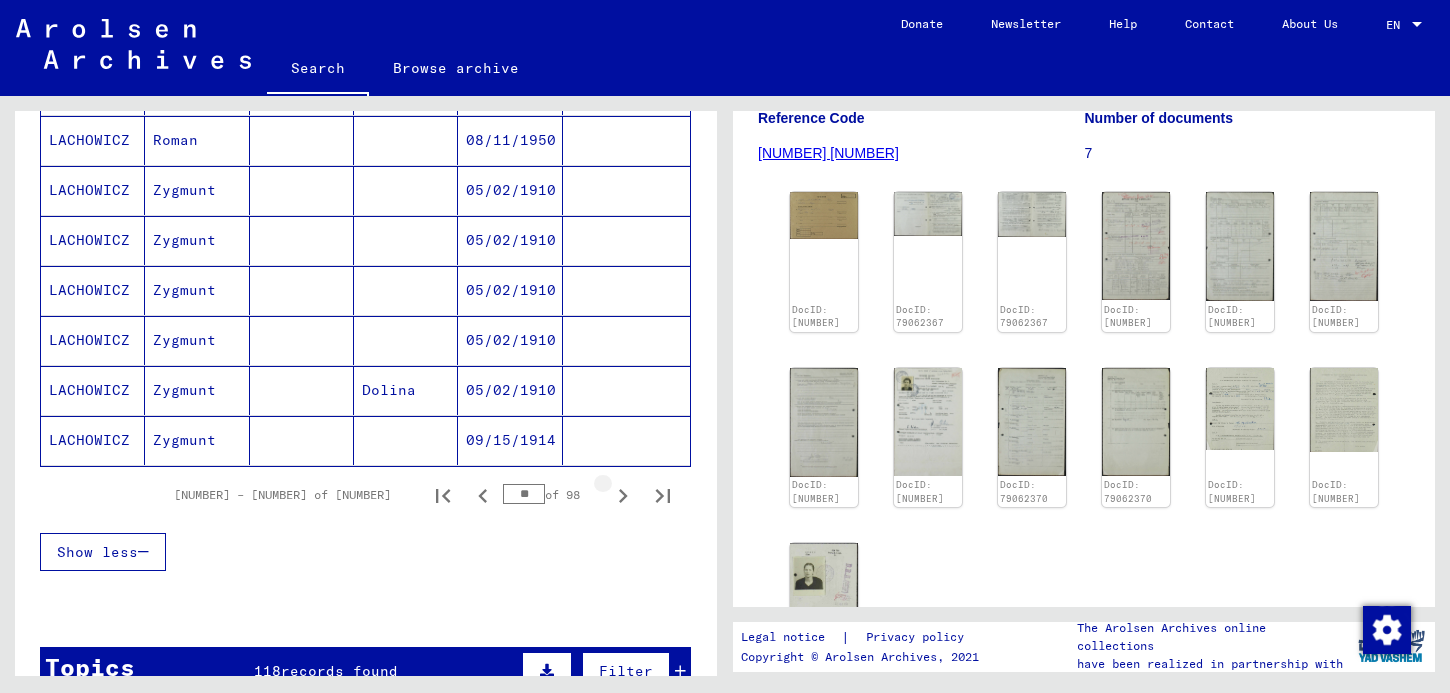 click 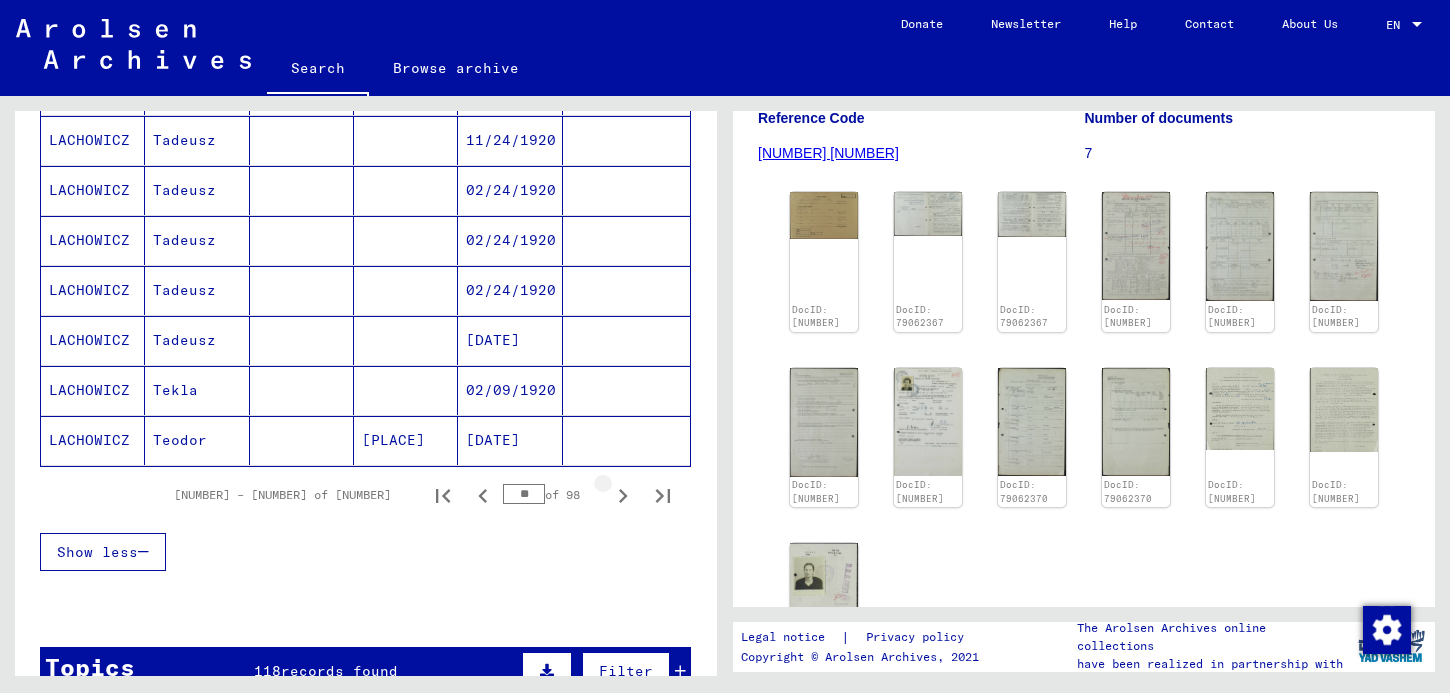 click 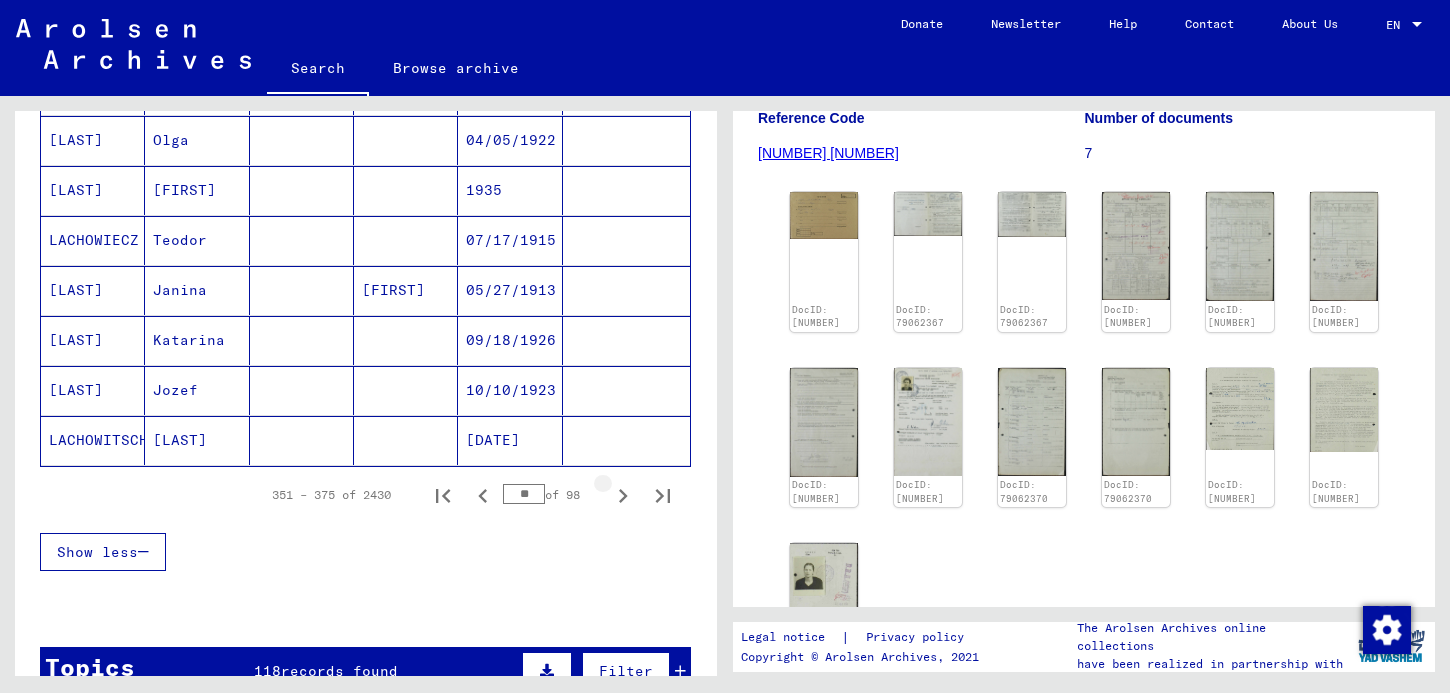 click 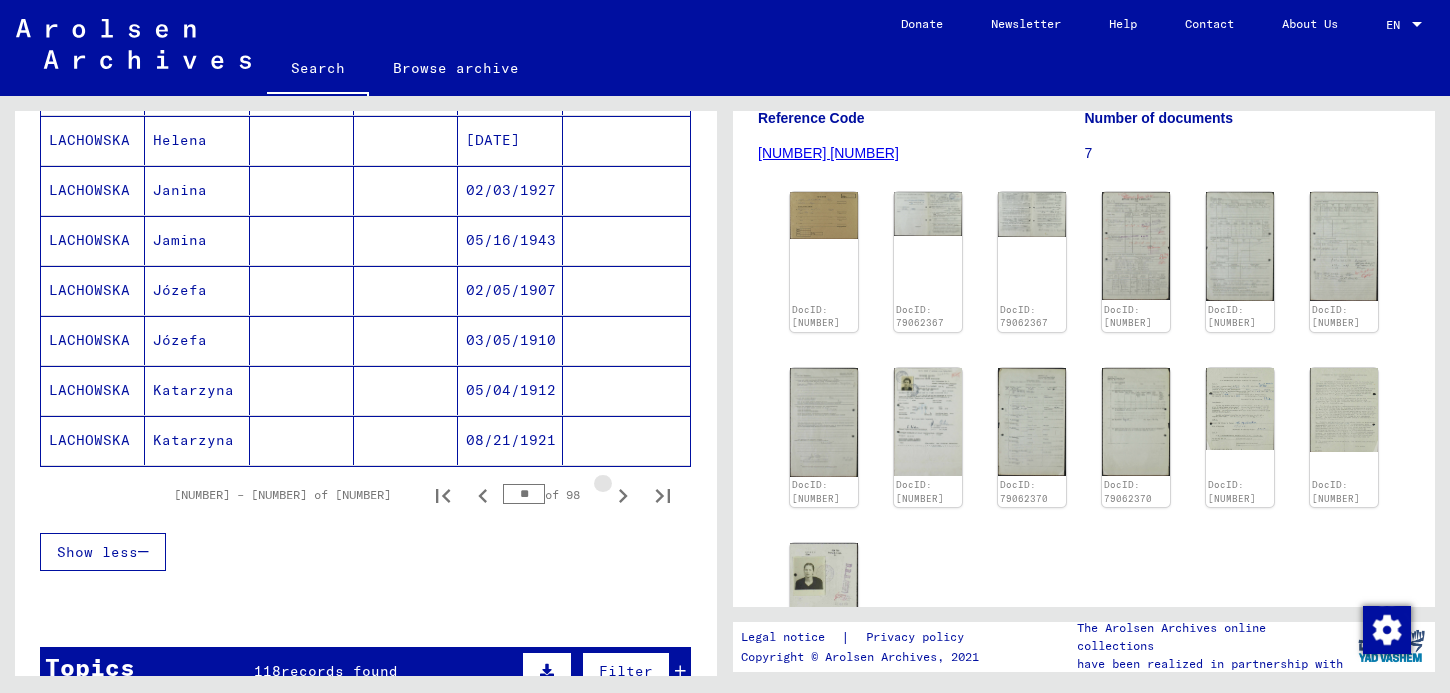 click 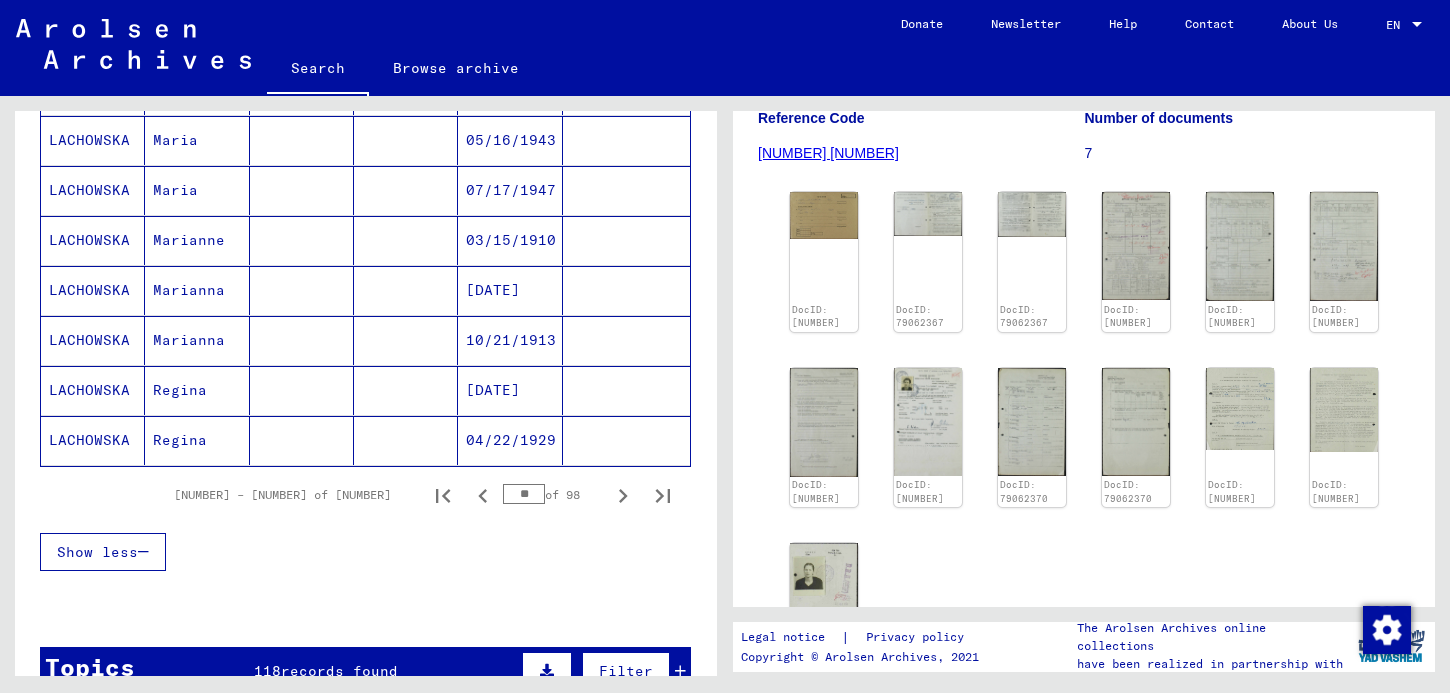 click 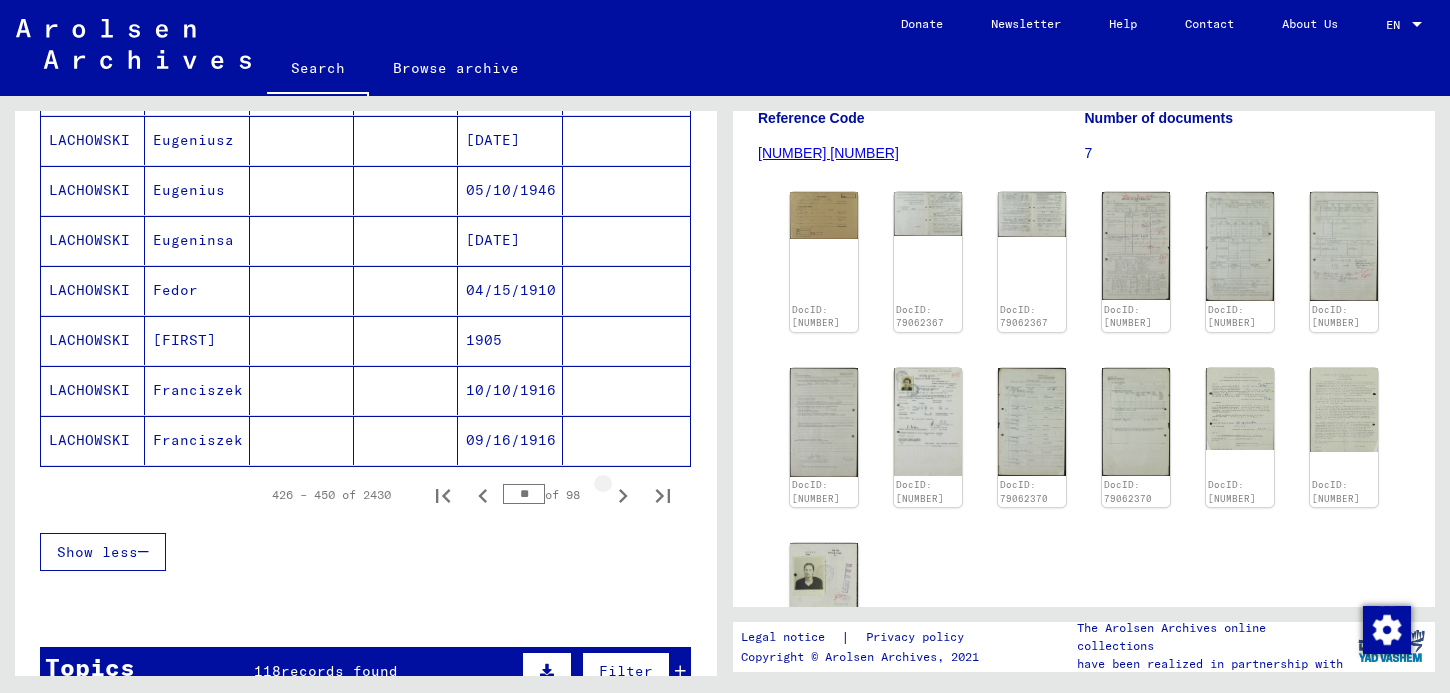 click 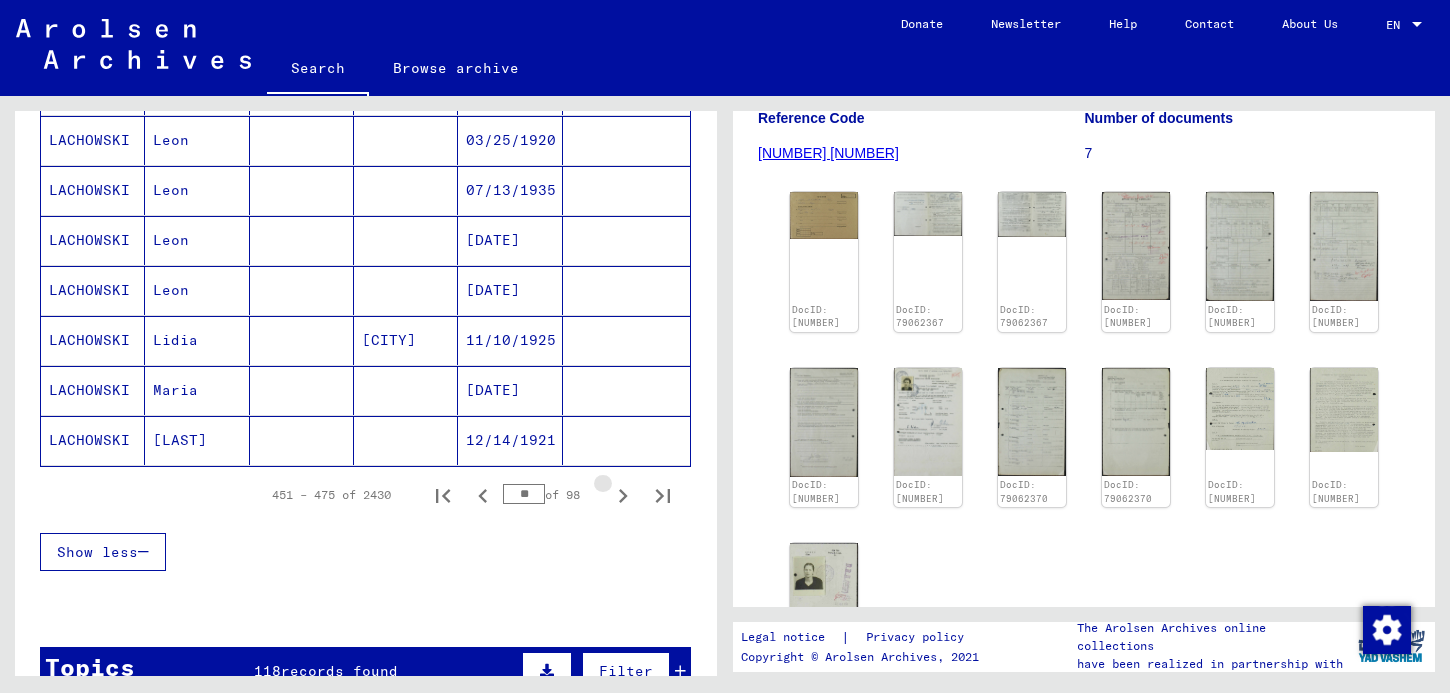 click 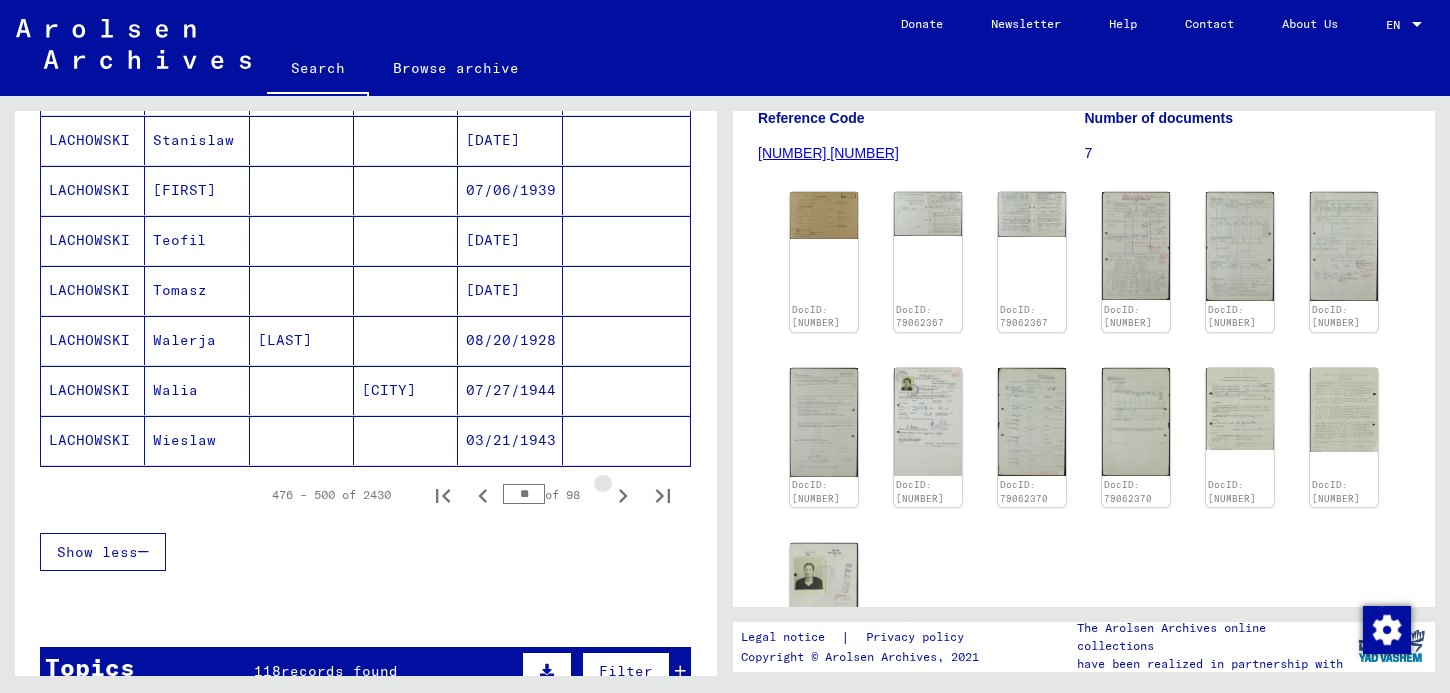 click 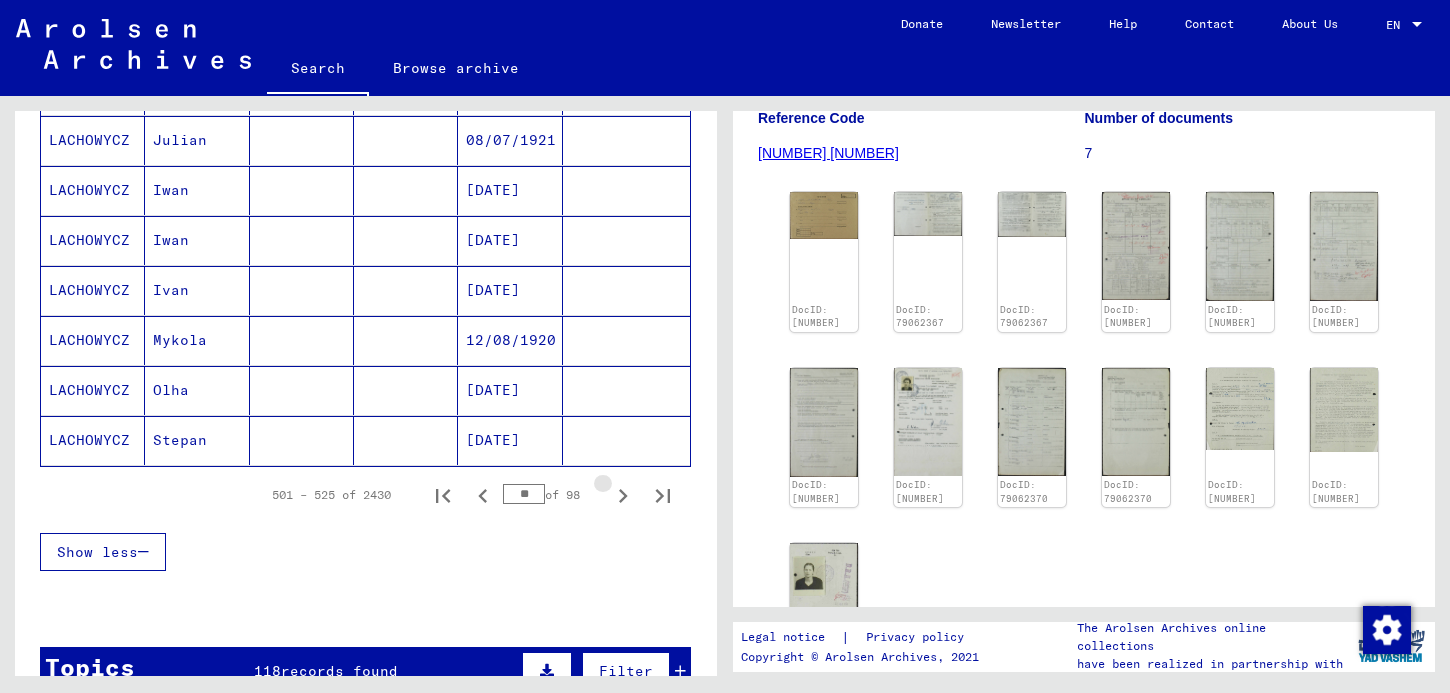 click 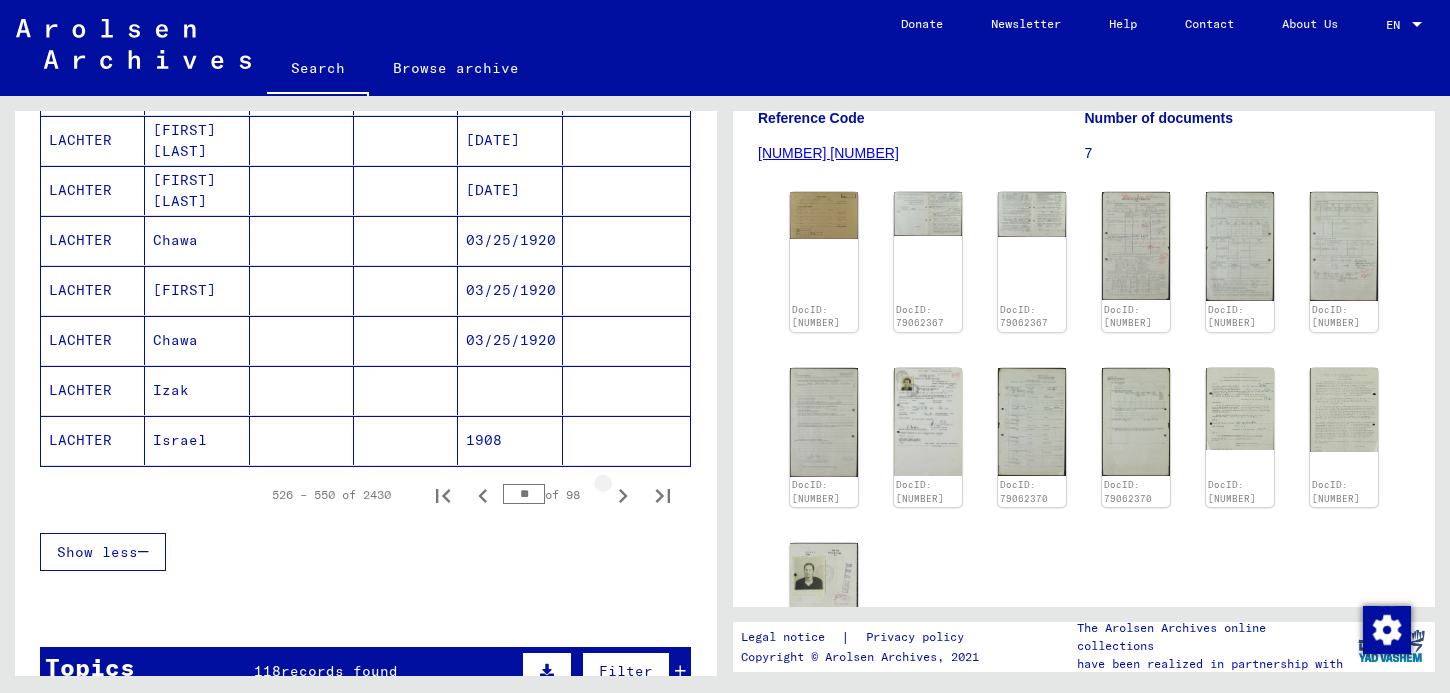 click 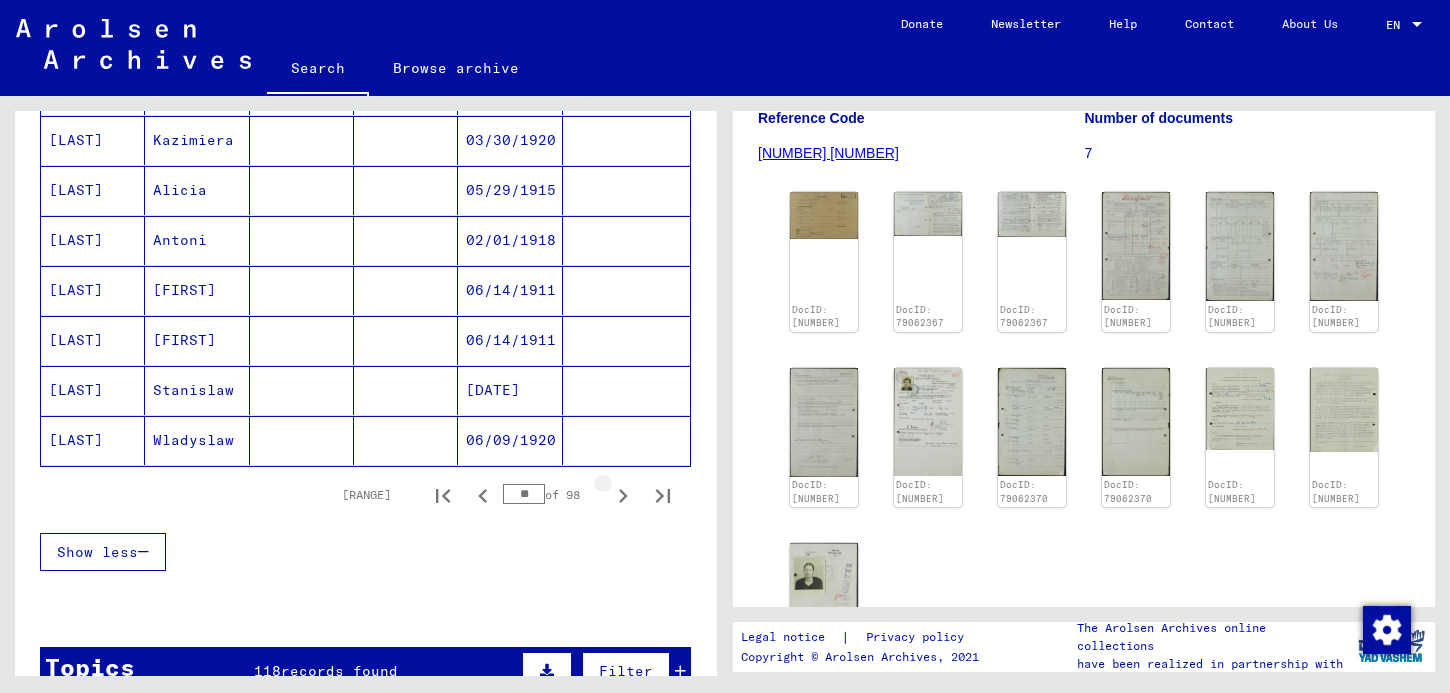 click 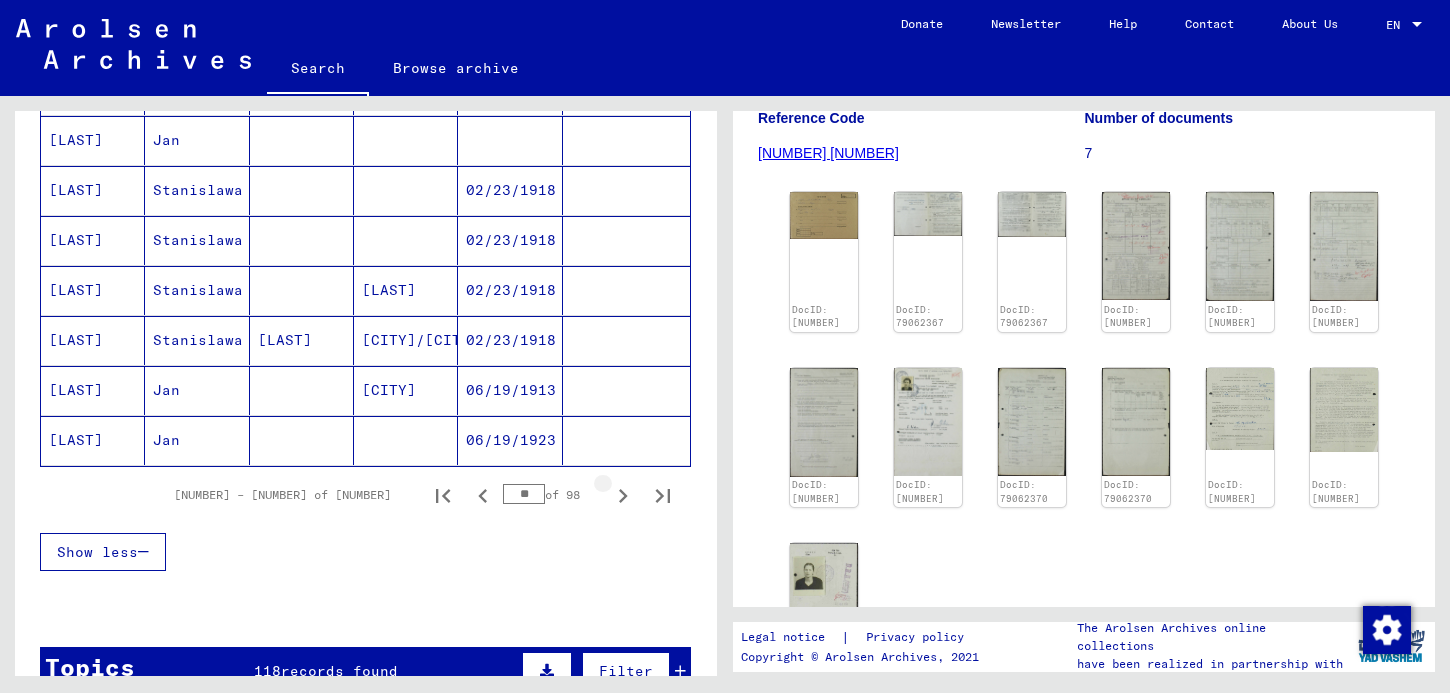 click 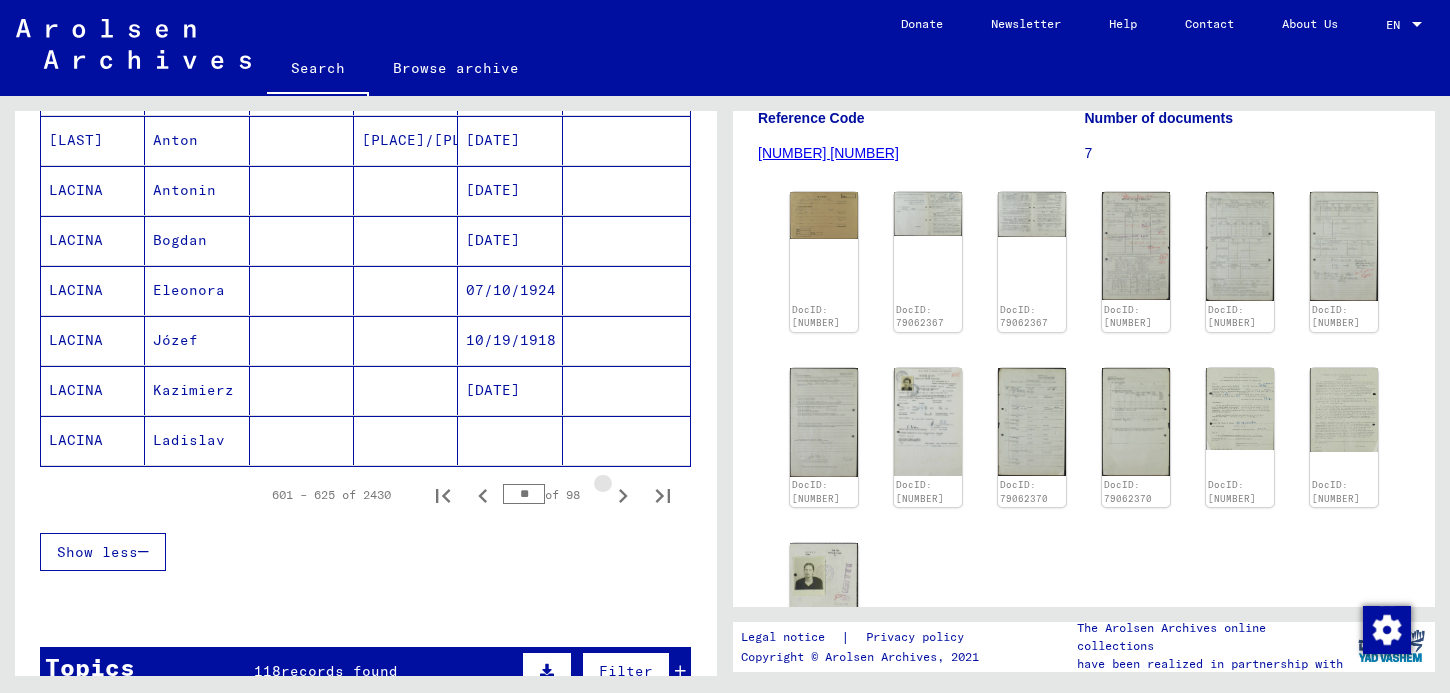 click 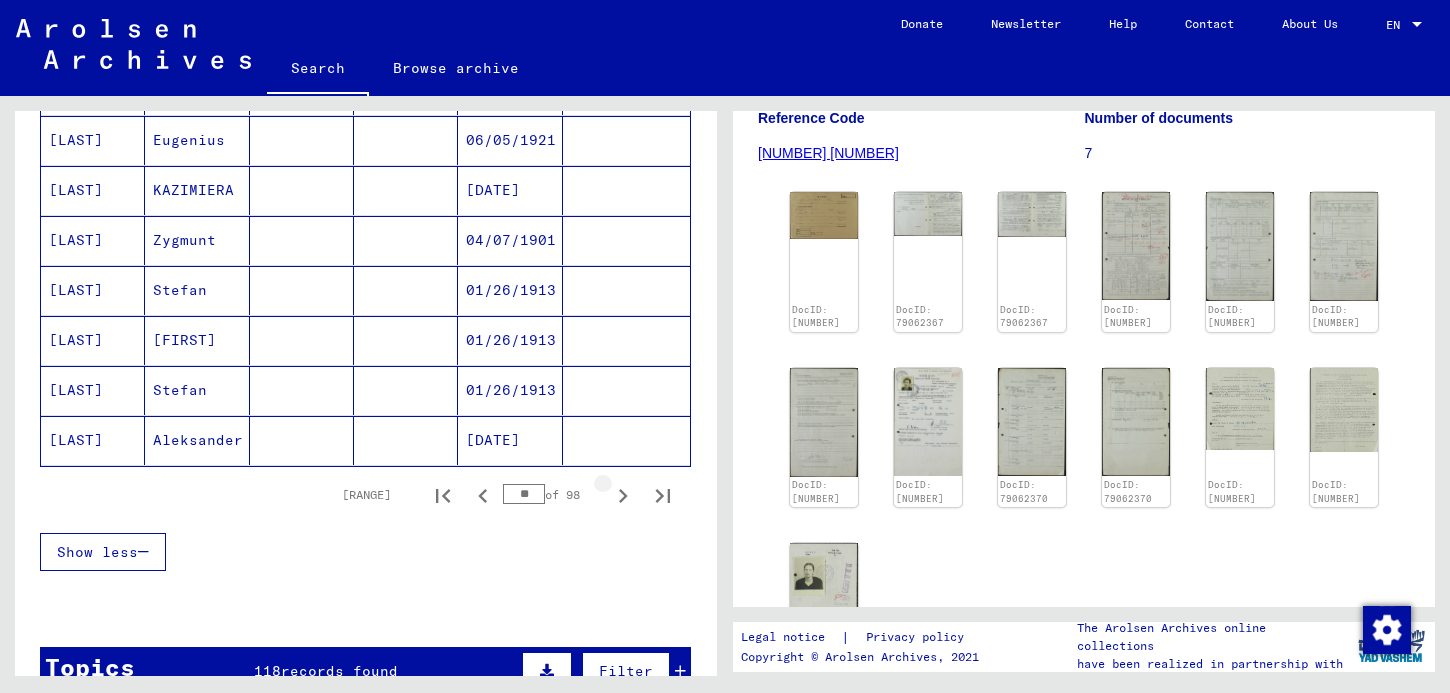 click 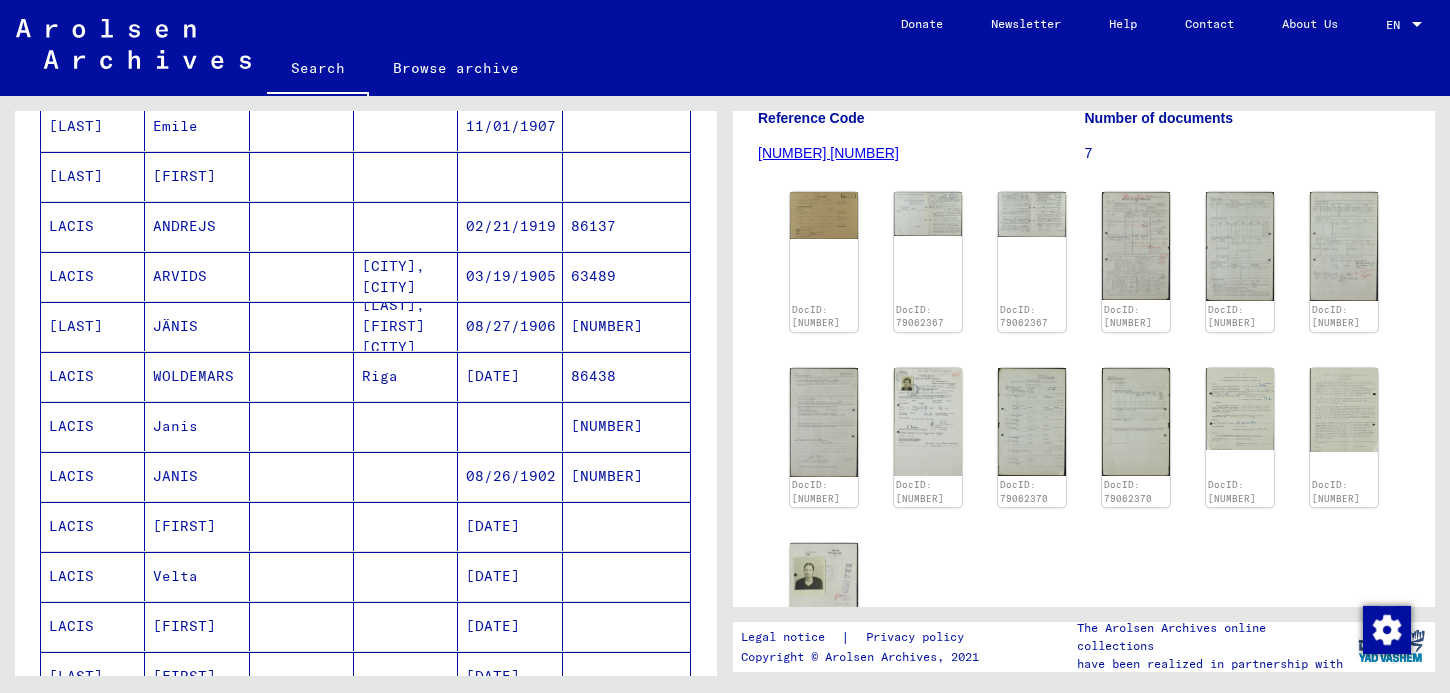 scroll, scrollTop: 354, scrollLeft: 0, axis: vertical 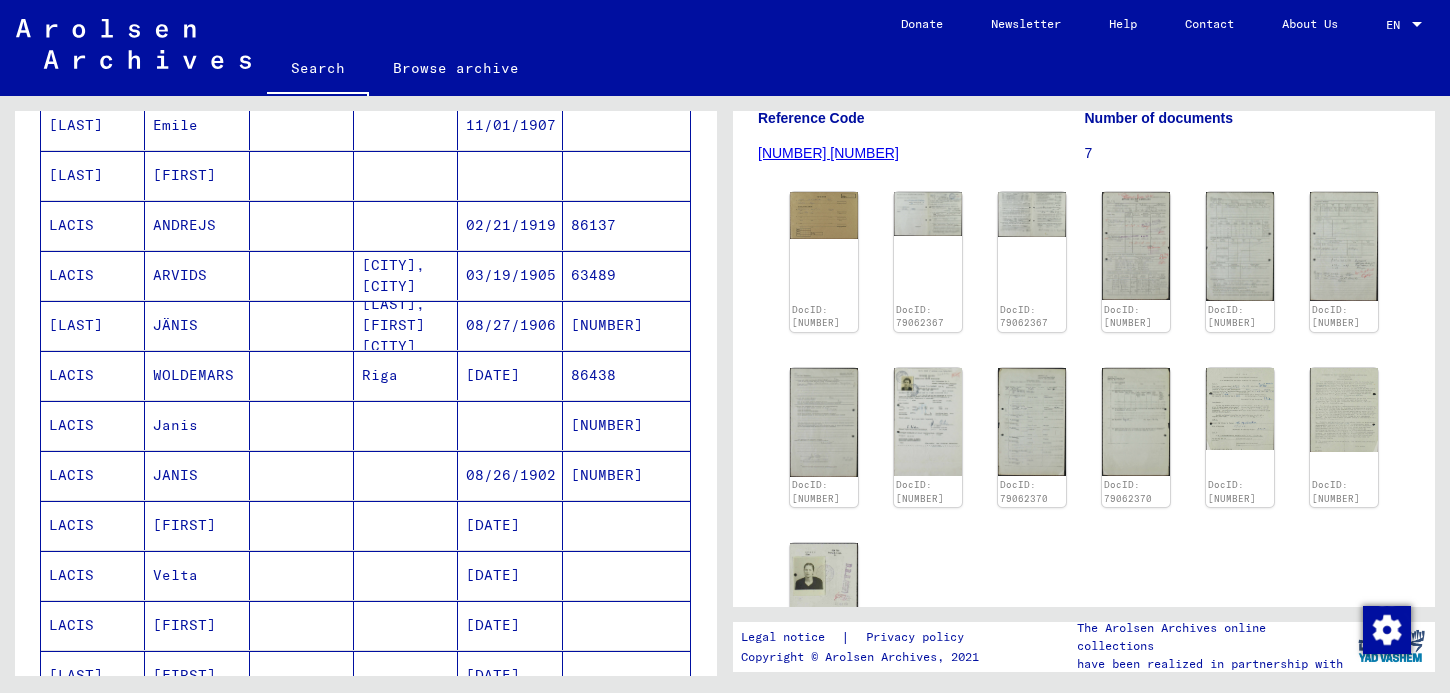 click at bounding box center [510, 475] 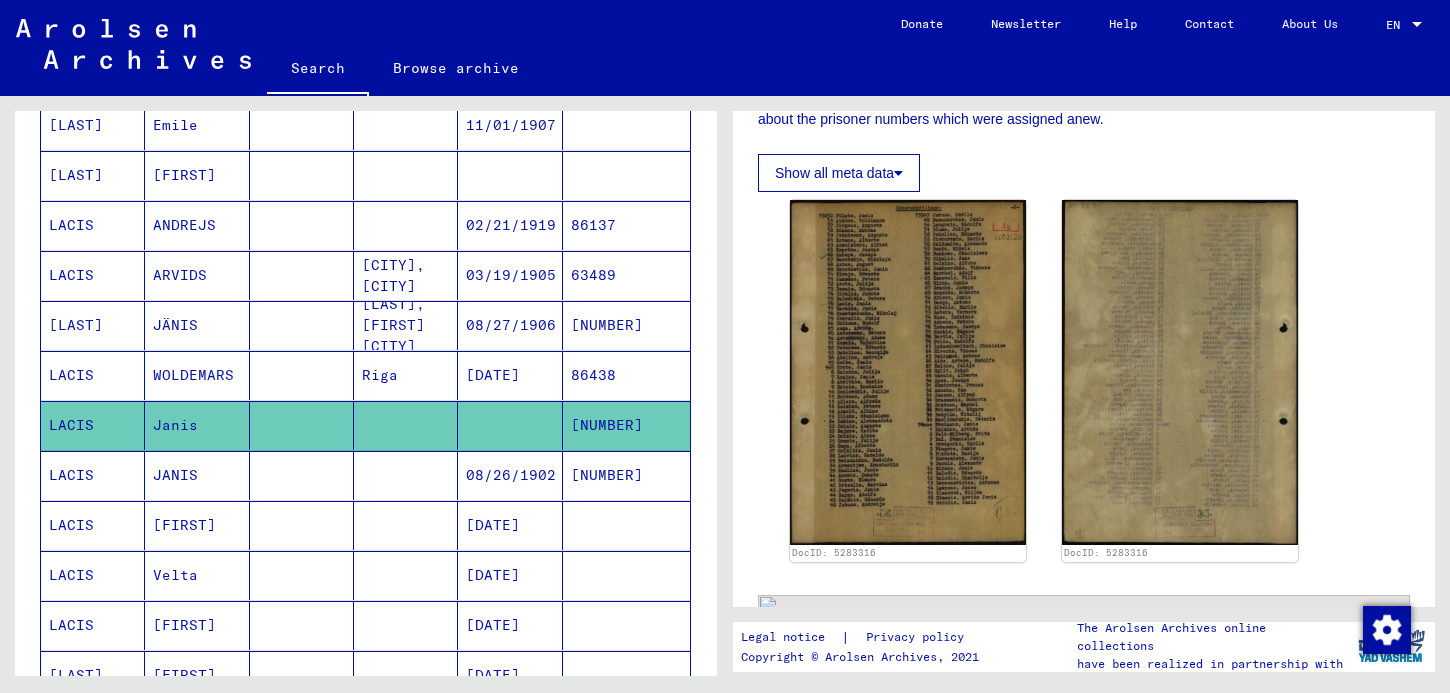 scroll, scrollTop: 441, scrollLeft: 0, axis: vertical 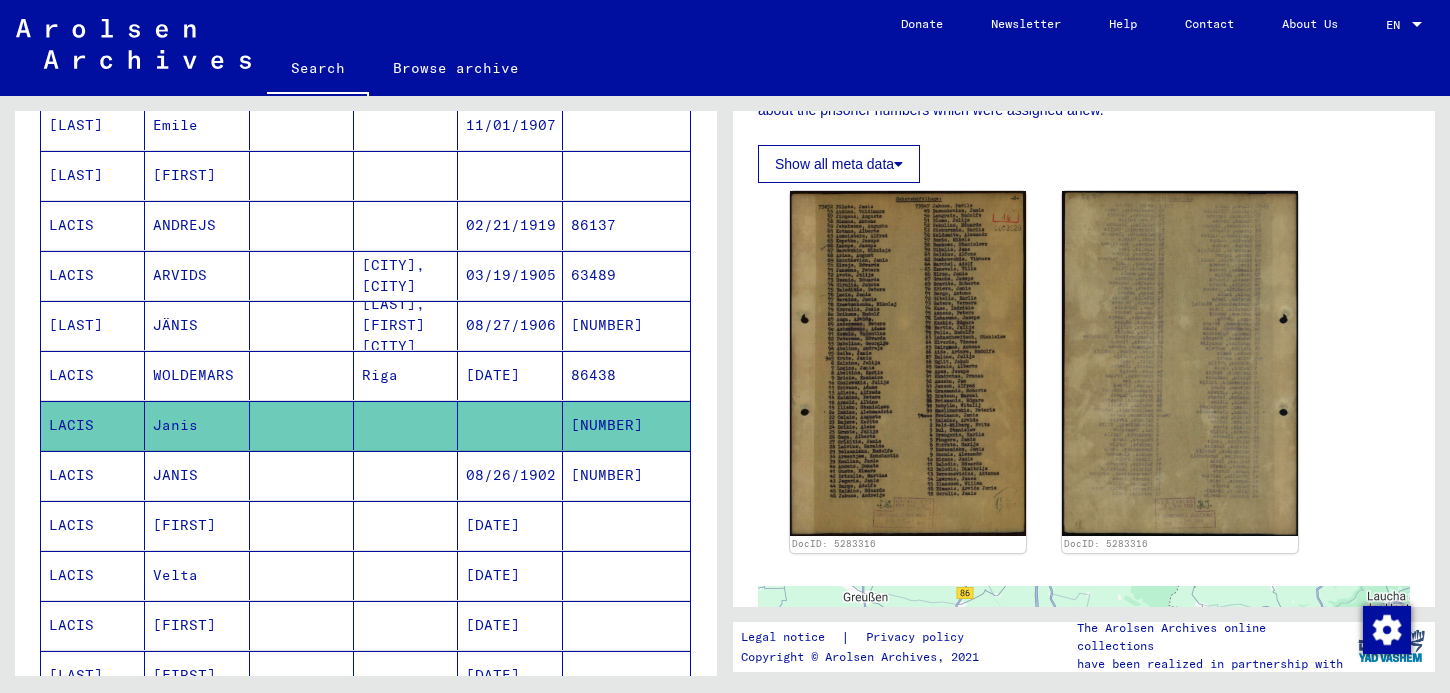 click on "08/26/1902" at bounding box center (510, 525) 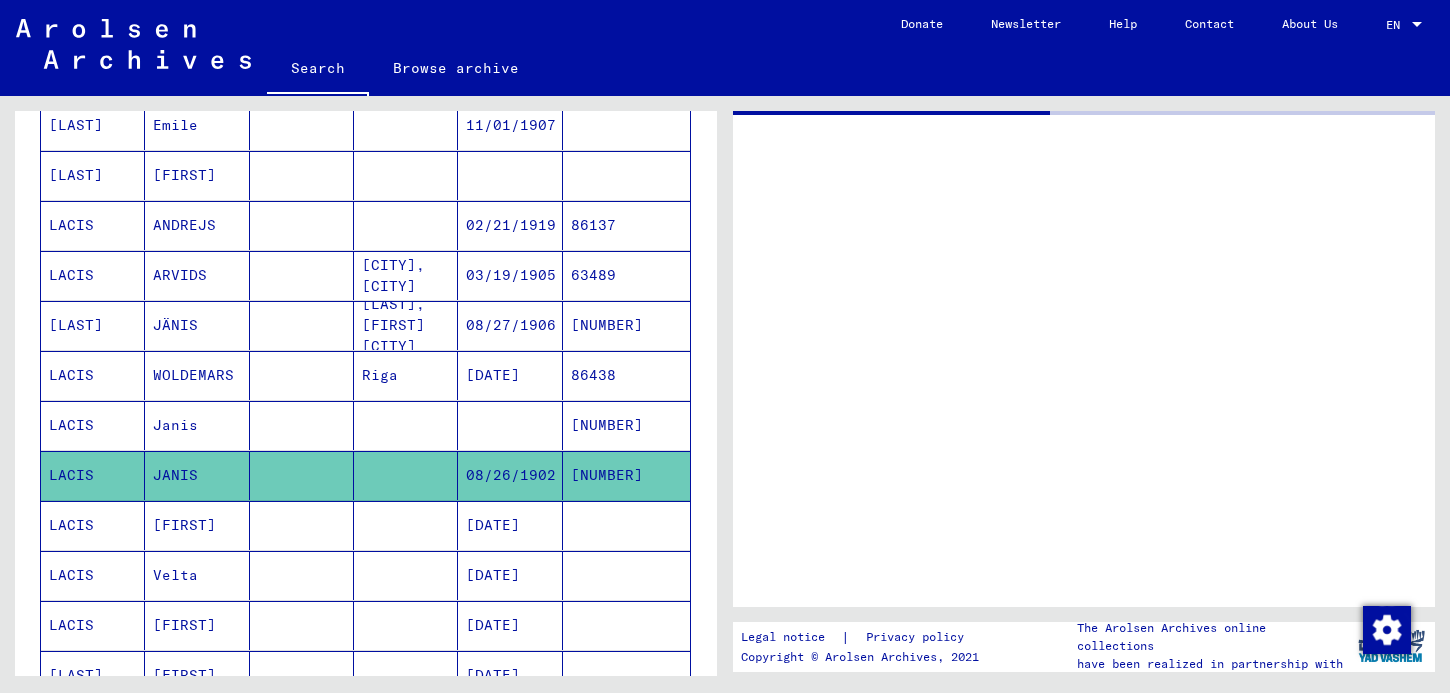 scroll, scrollTop: 0, scrollLeft: 0, axis: both 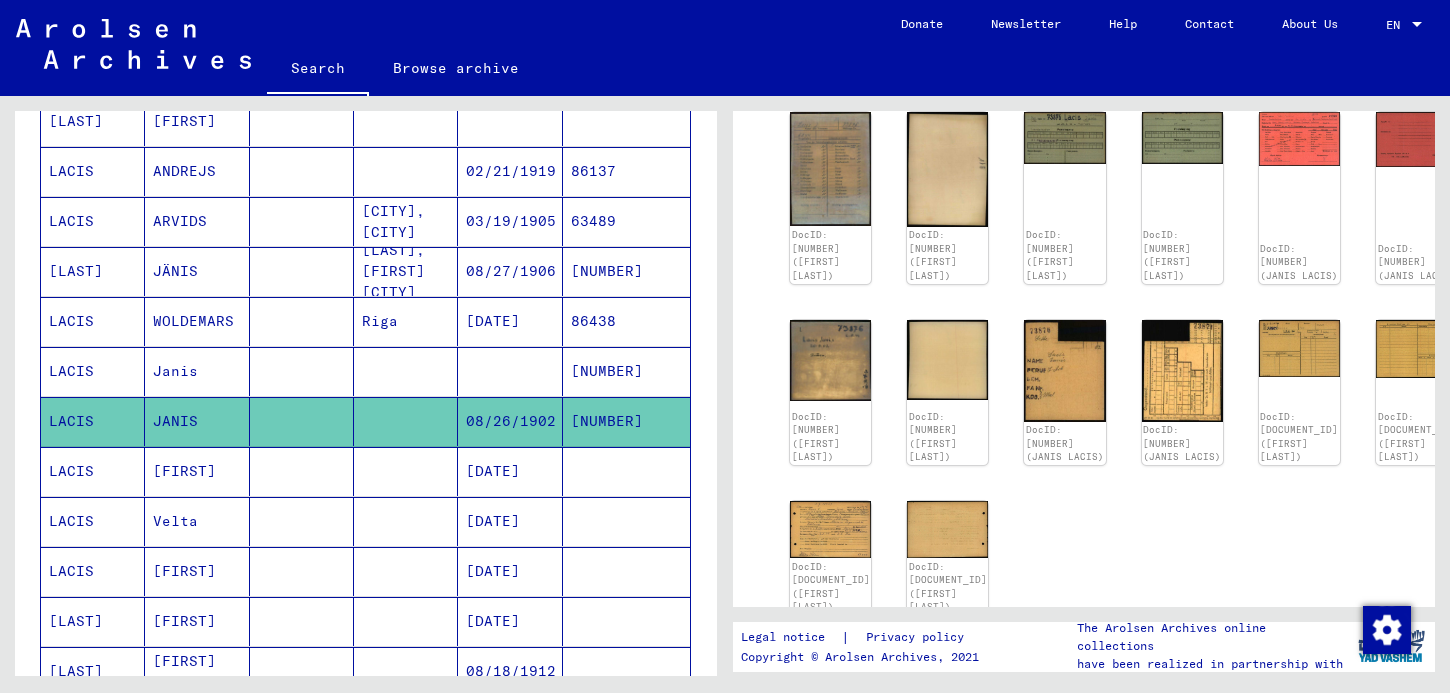 click on "[DATE]" at bounding box center (510, 521) 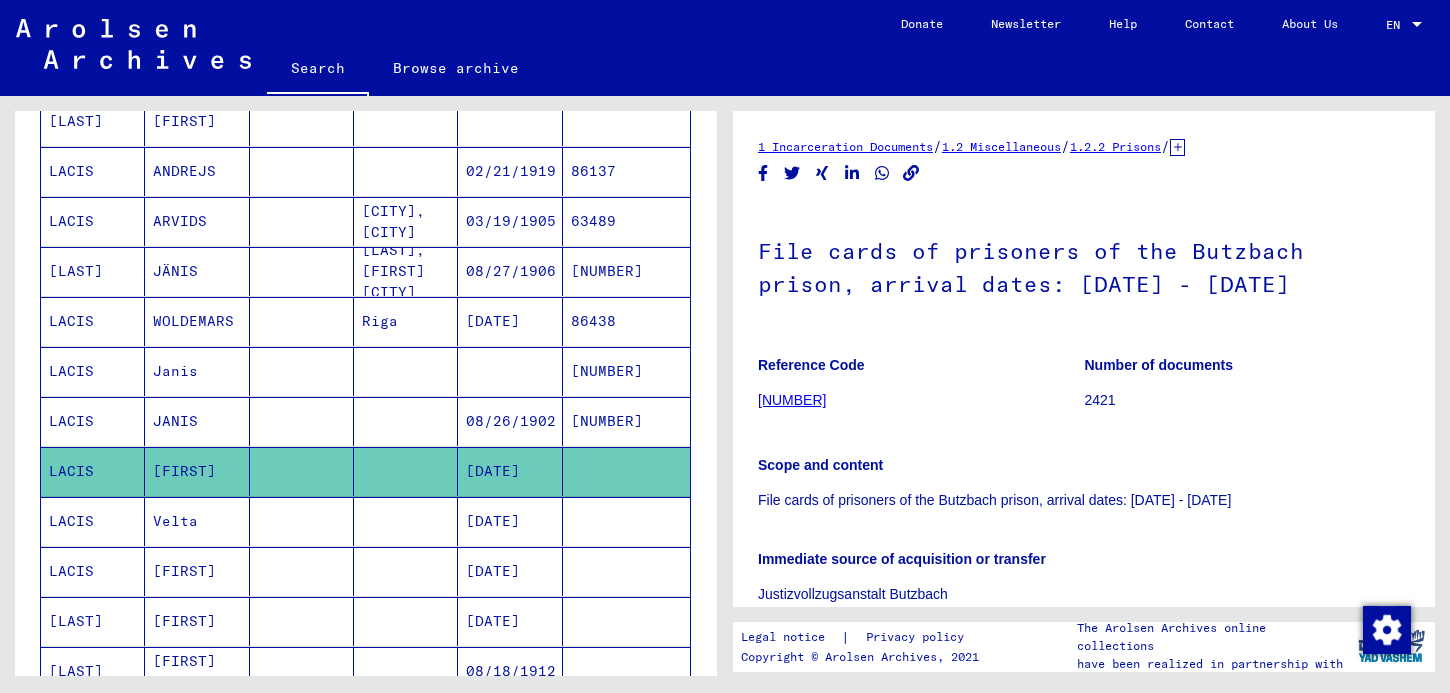 scroll, scrollTop: 0, scrollLeft: 0, axis: both 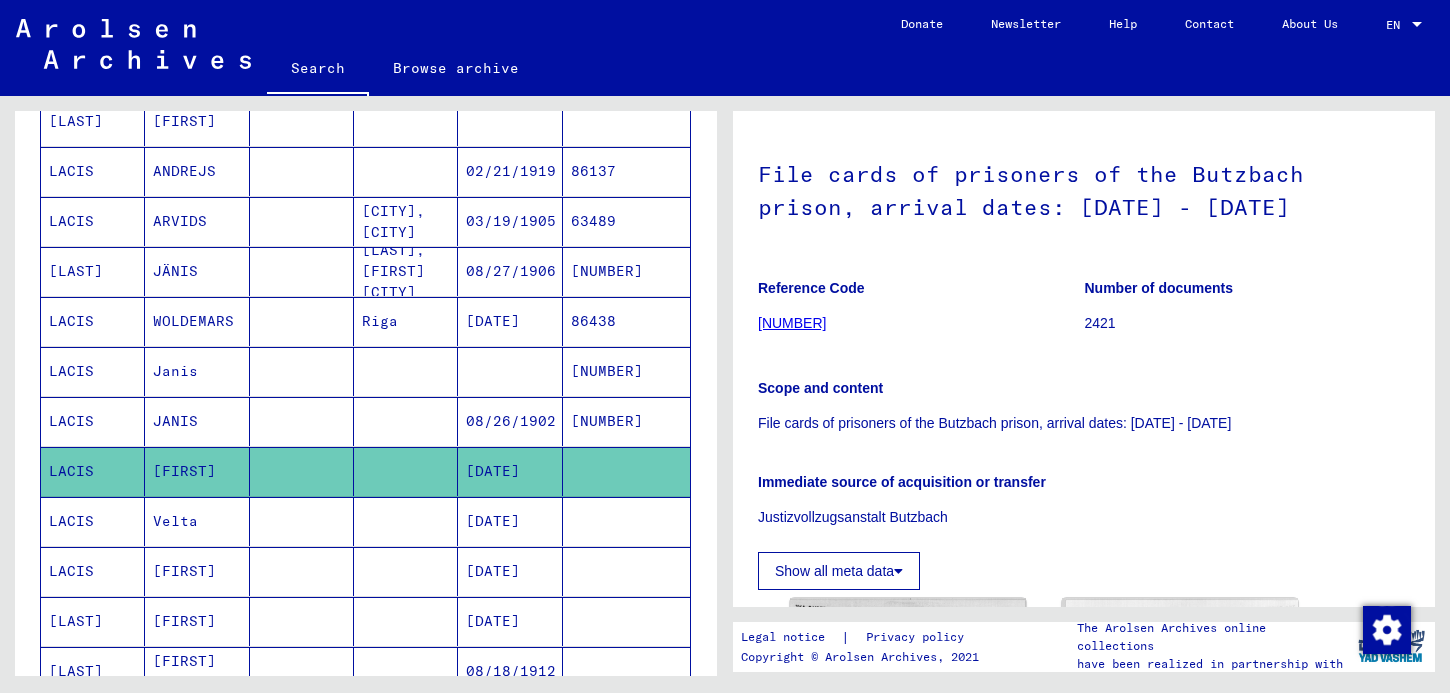 click on "[DATE]" at bounding box center [510, 571] 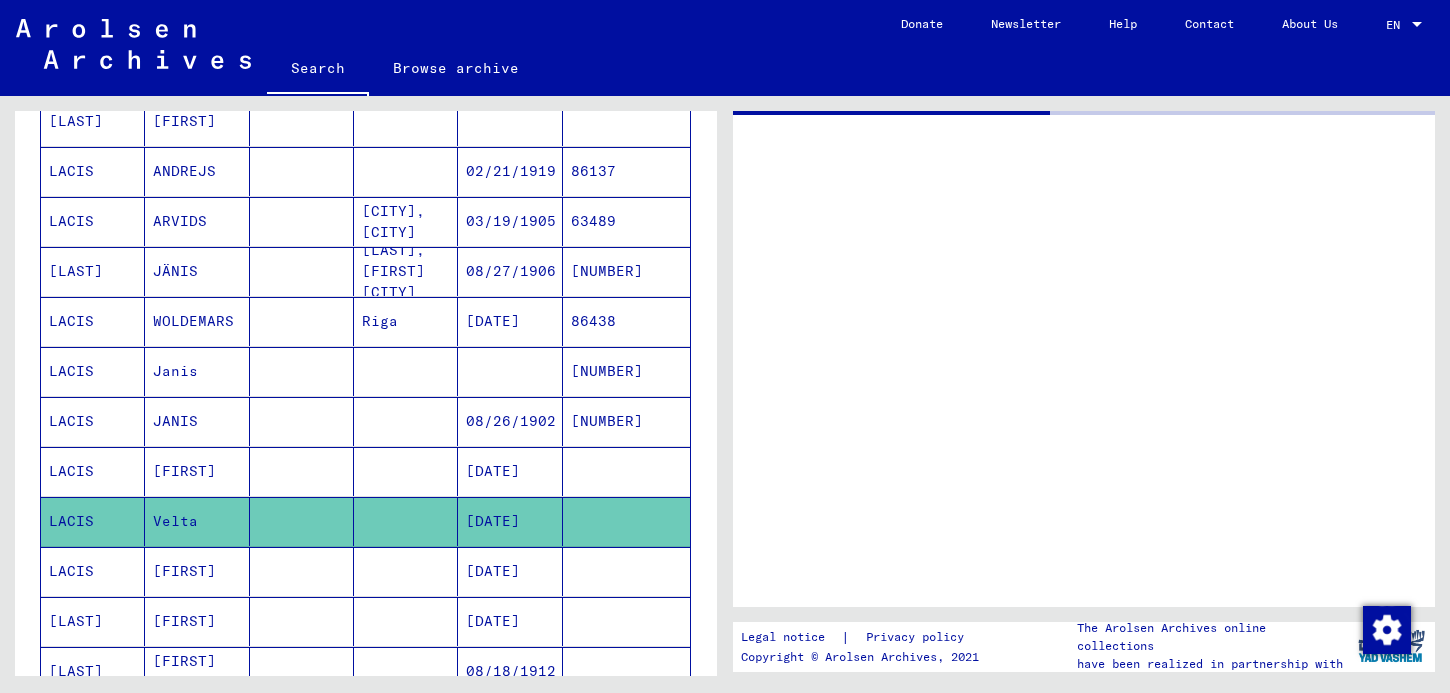 scroll, scrollTop: 0, scrollLeft: 0, axis: both 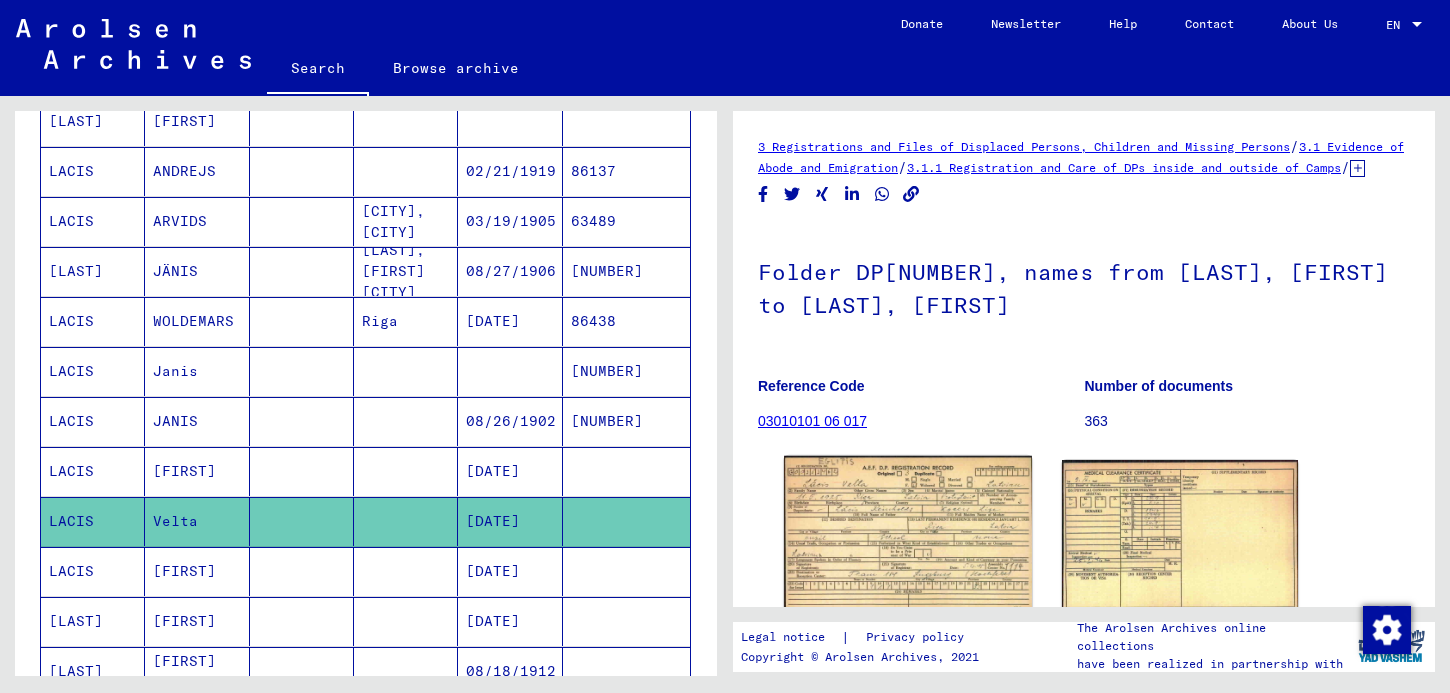 click 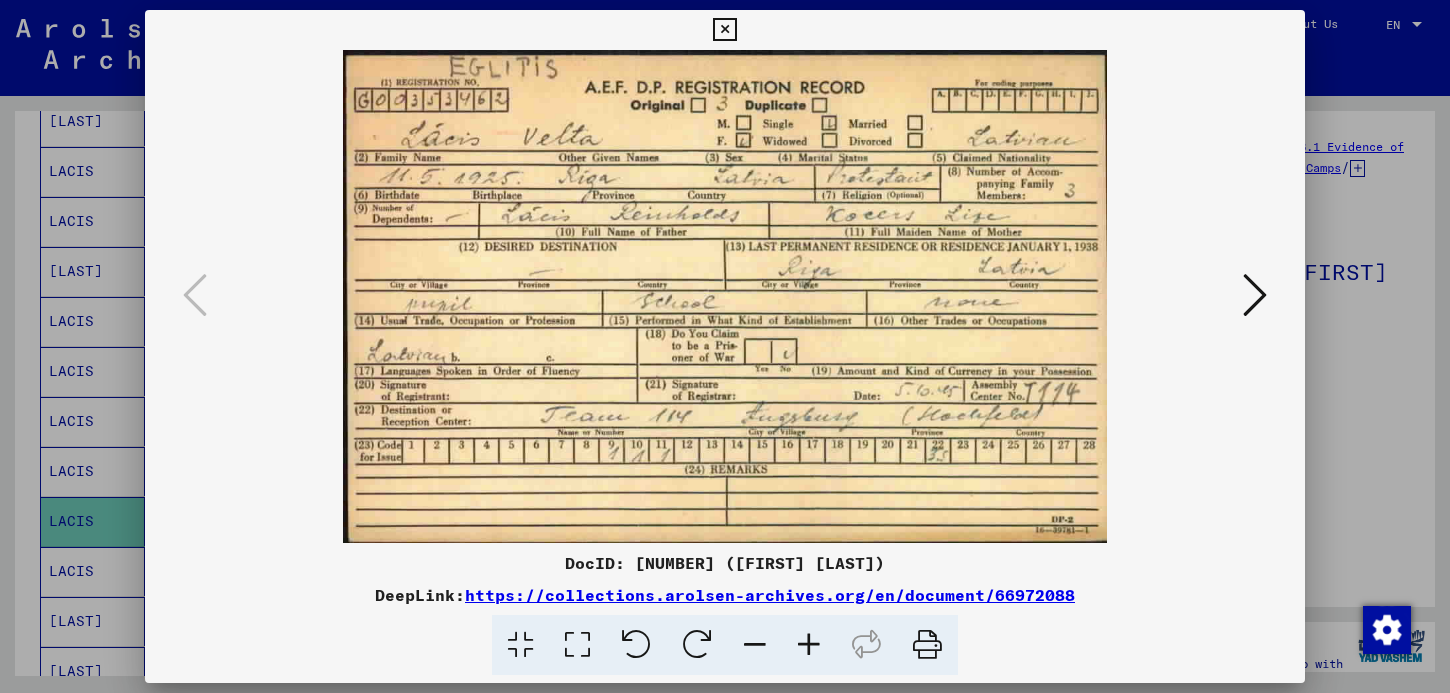 click at bounding box center [725, 346] 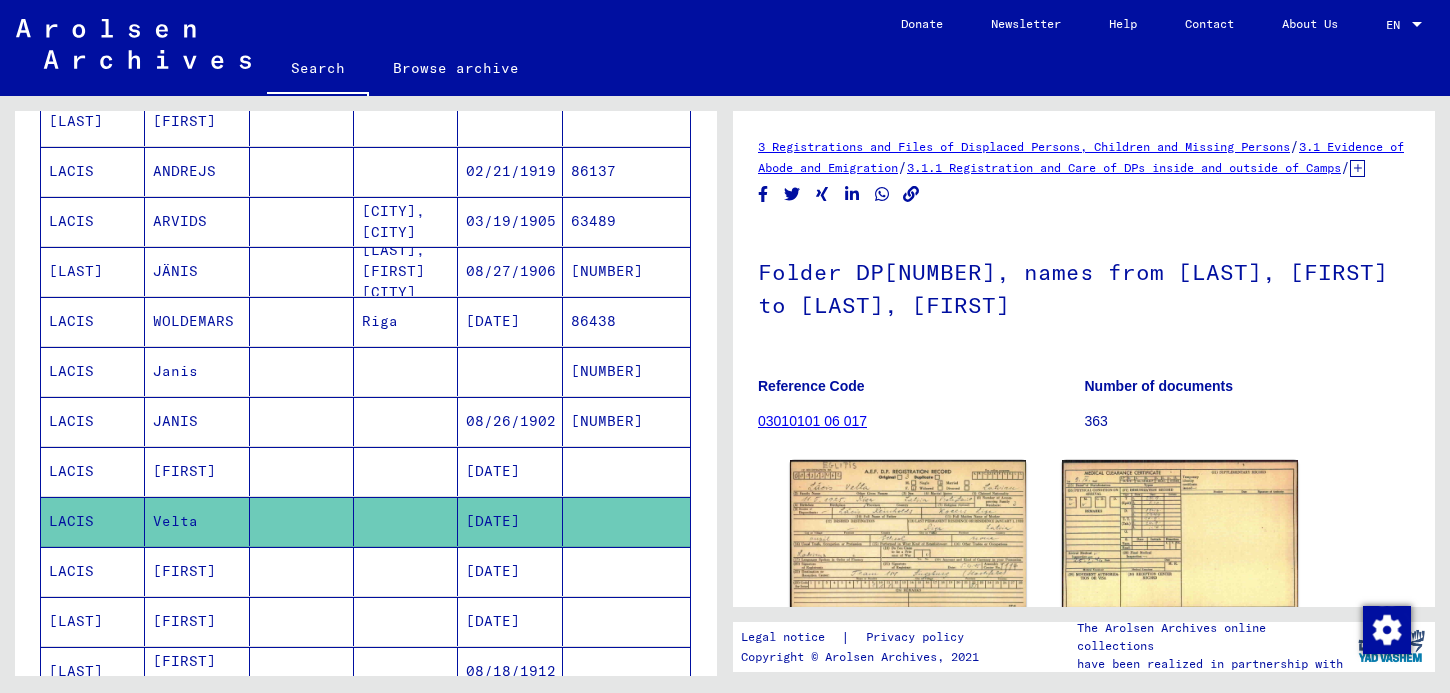 click on "[DATE]" at bounding box center (510, 671) 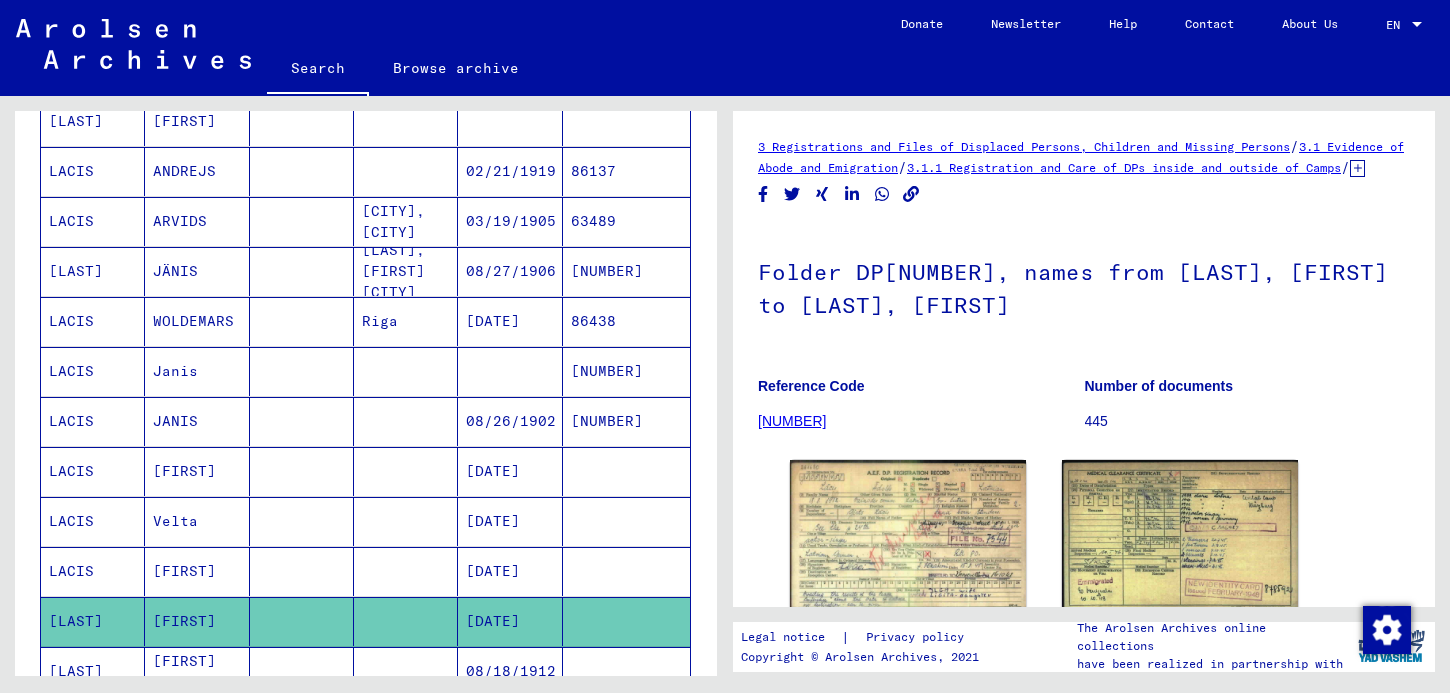 scroll, scrollTop: 0, scrollLeft: 0, axis: both 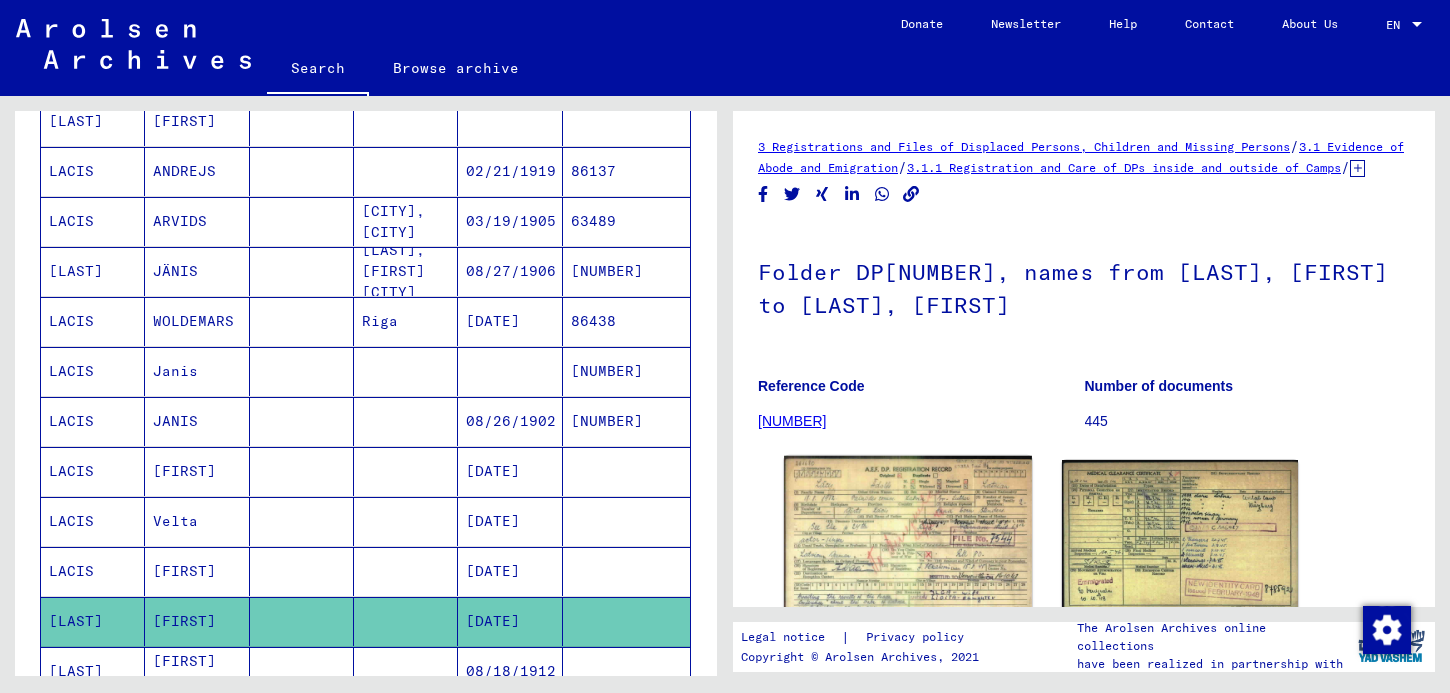 click 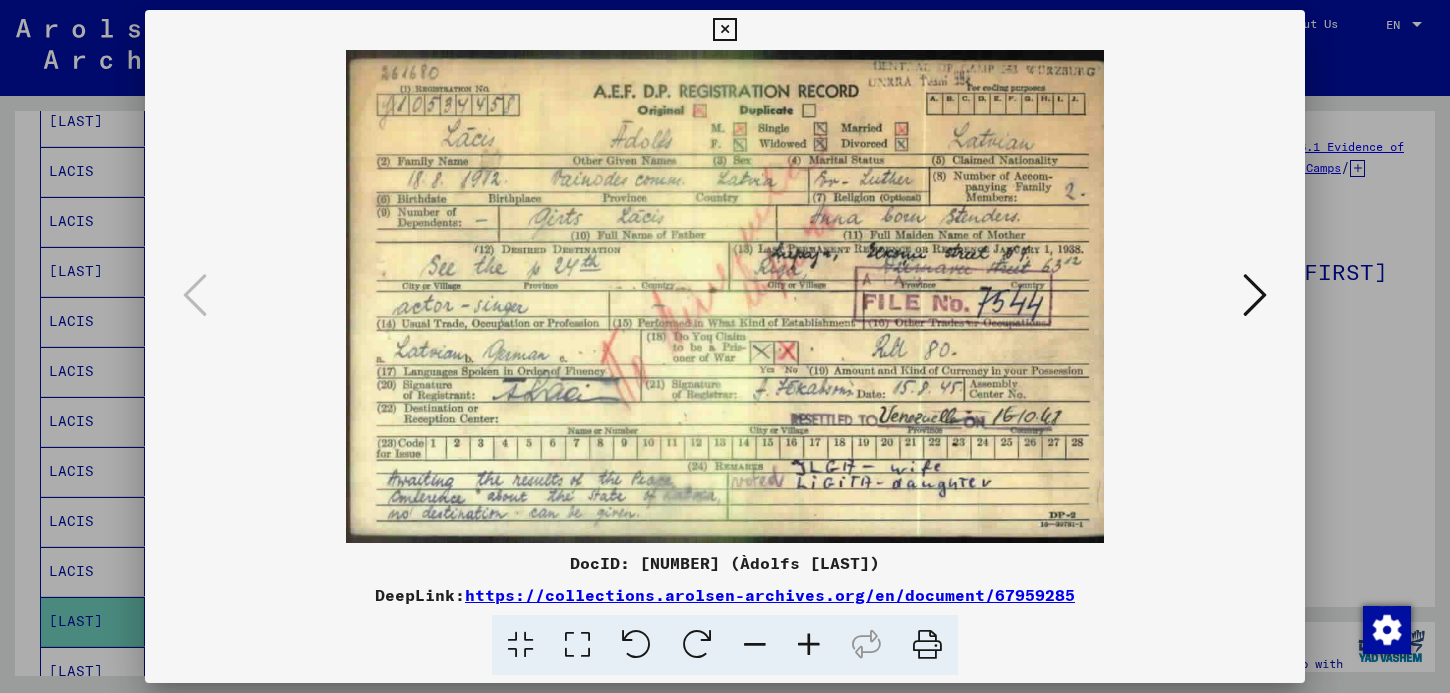 click at bounding box center (725, 346) 